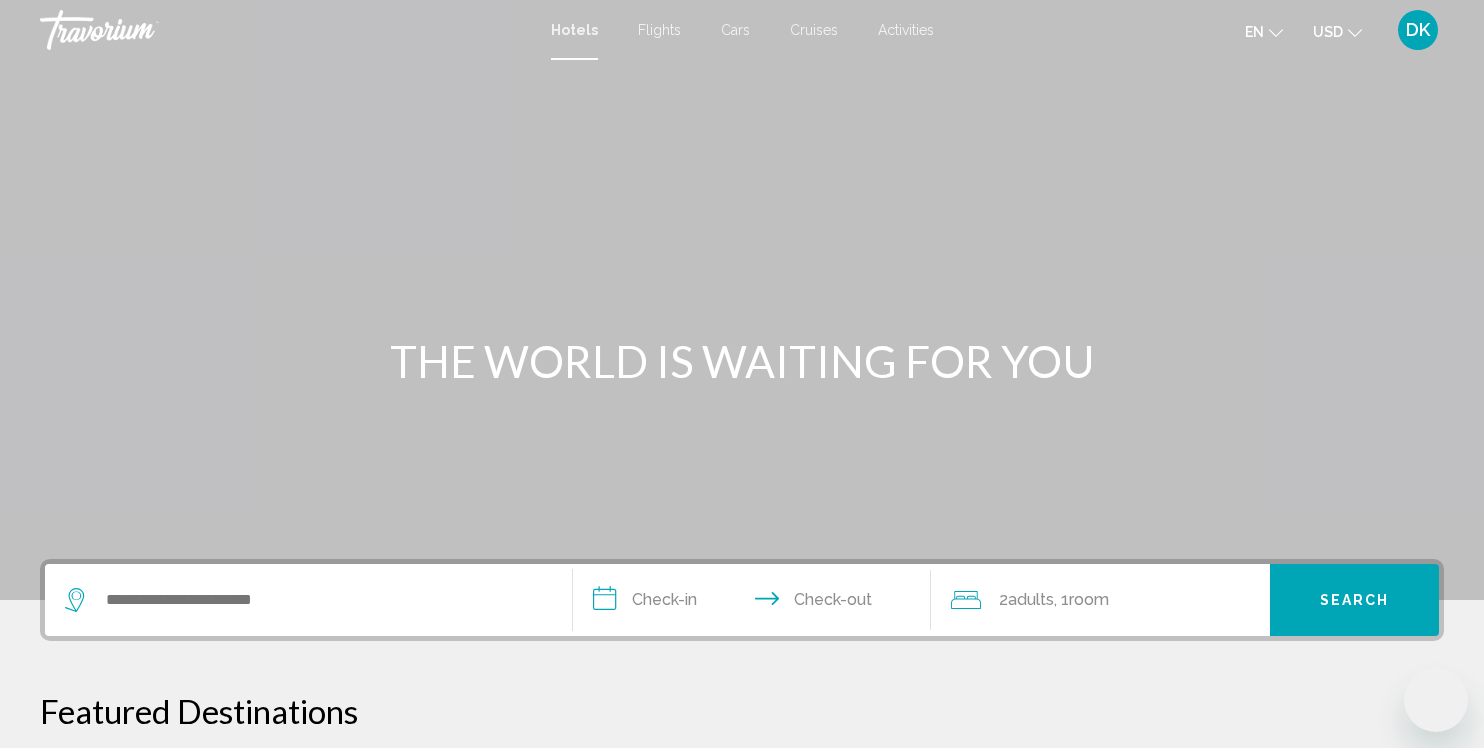 scroll, scrollTop: 0, scrollLeft: 0, axis: both 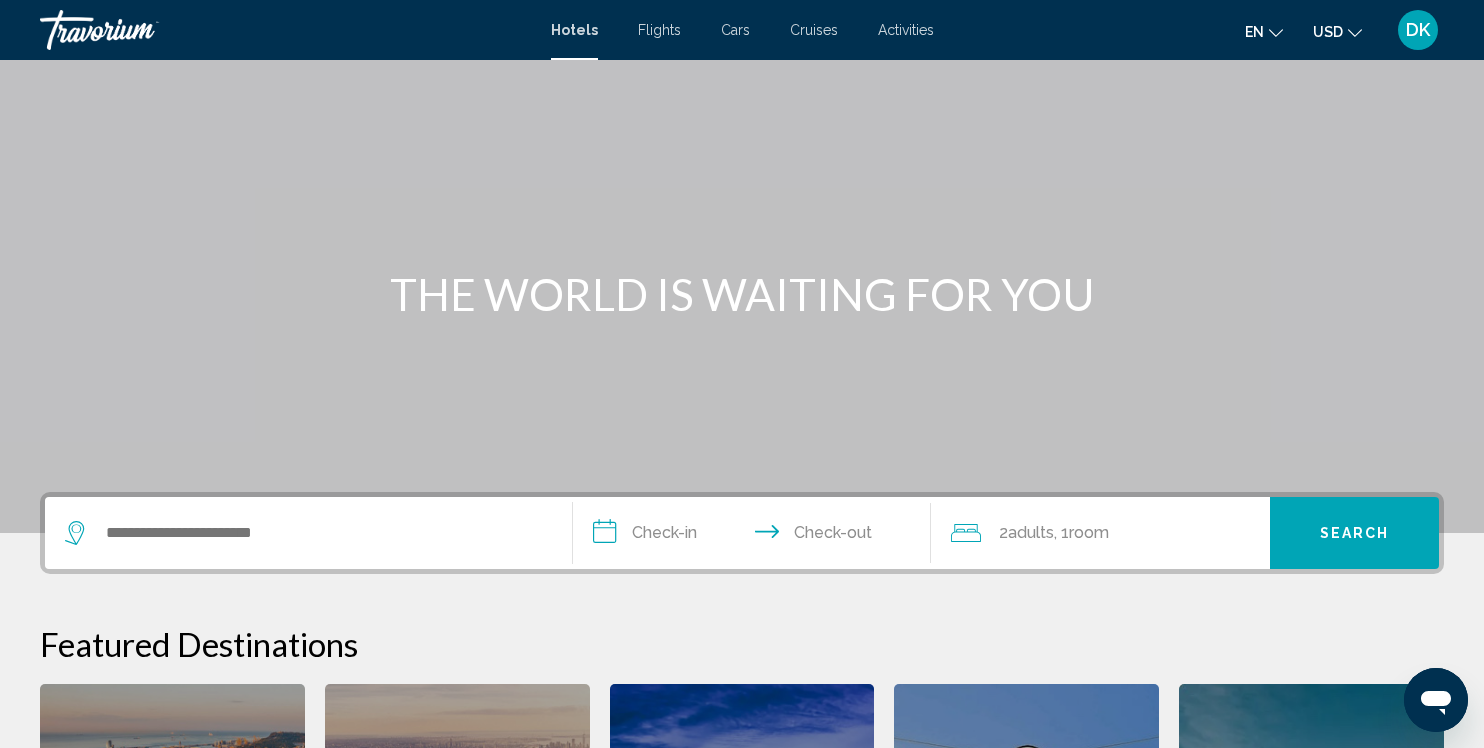click at bounding box center (308, 533) 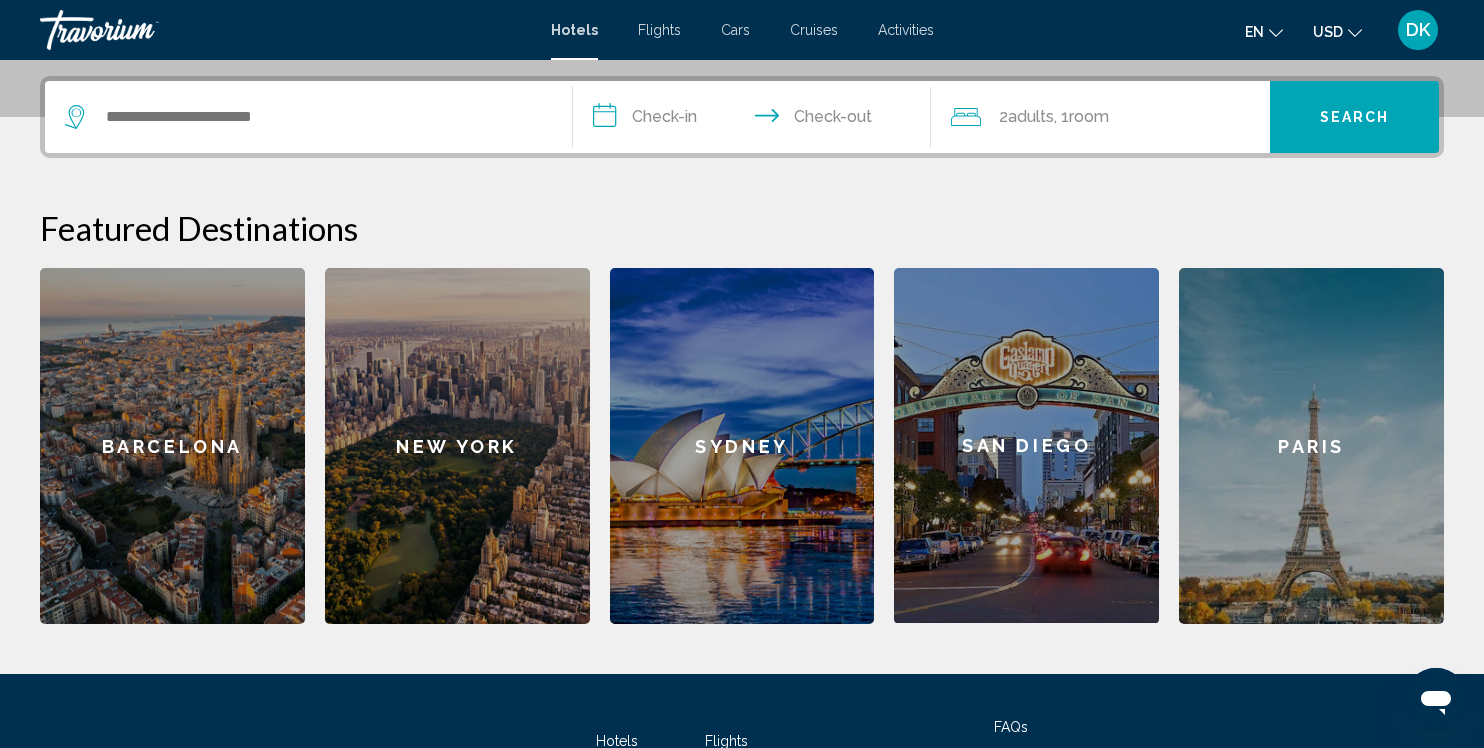 scroll, scrollTop: 494, scrollLeft: 0, axis: vertical 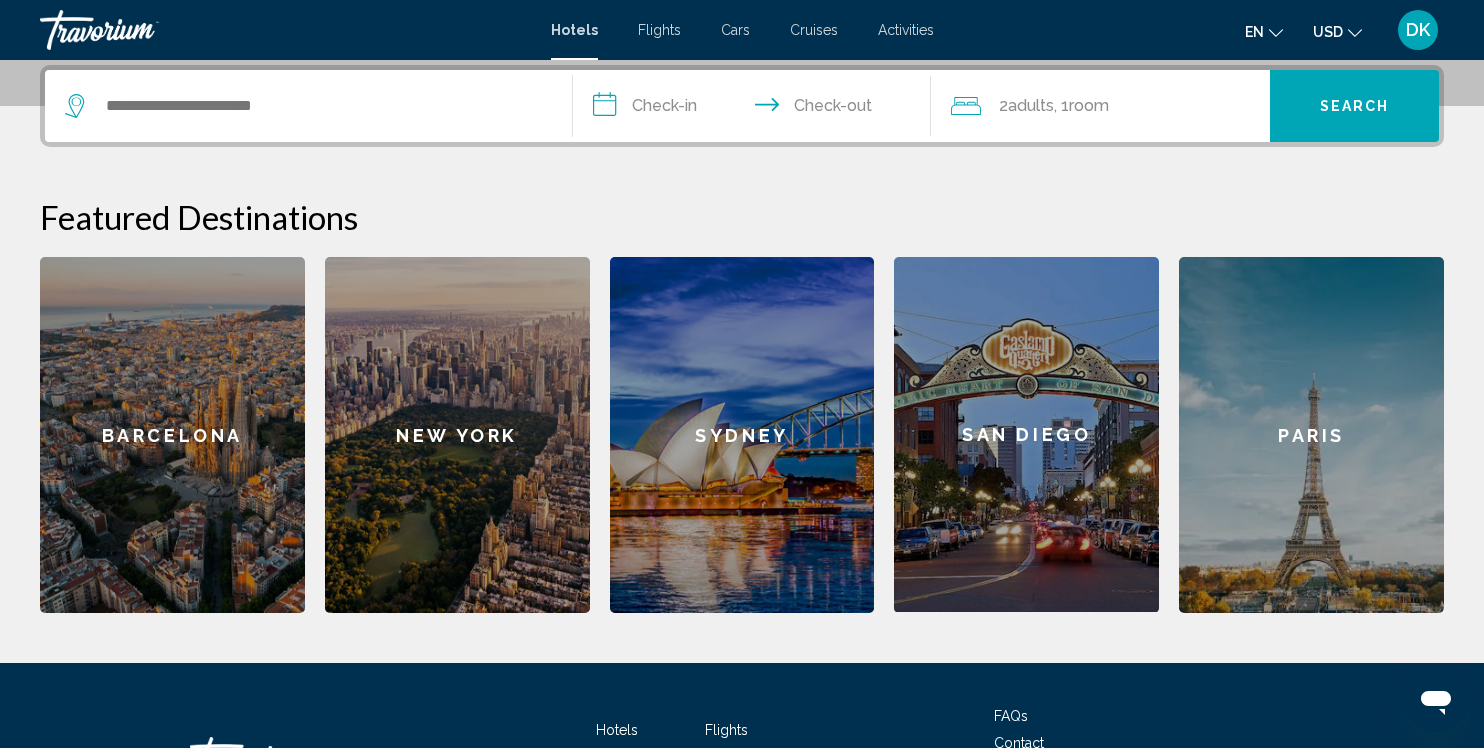 click on "New York" at bounding box center (457, 435) 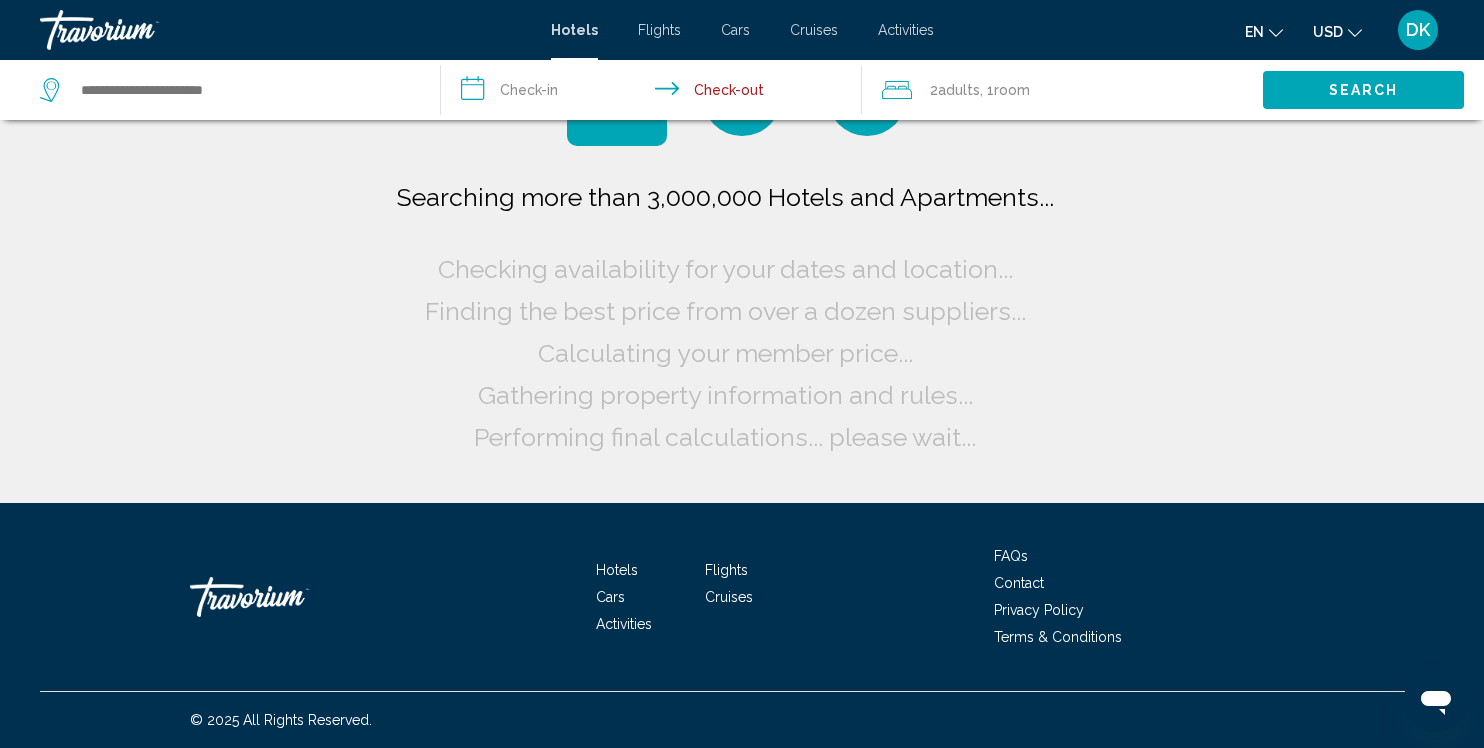 scroll, scrollTop: 0, scrollLeft: 0, axis: both 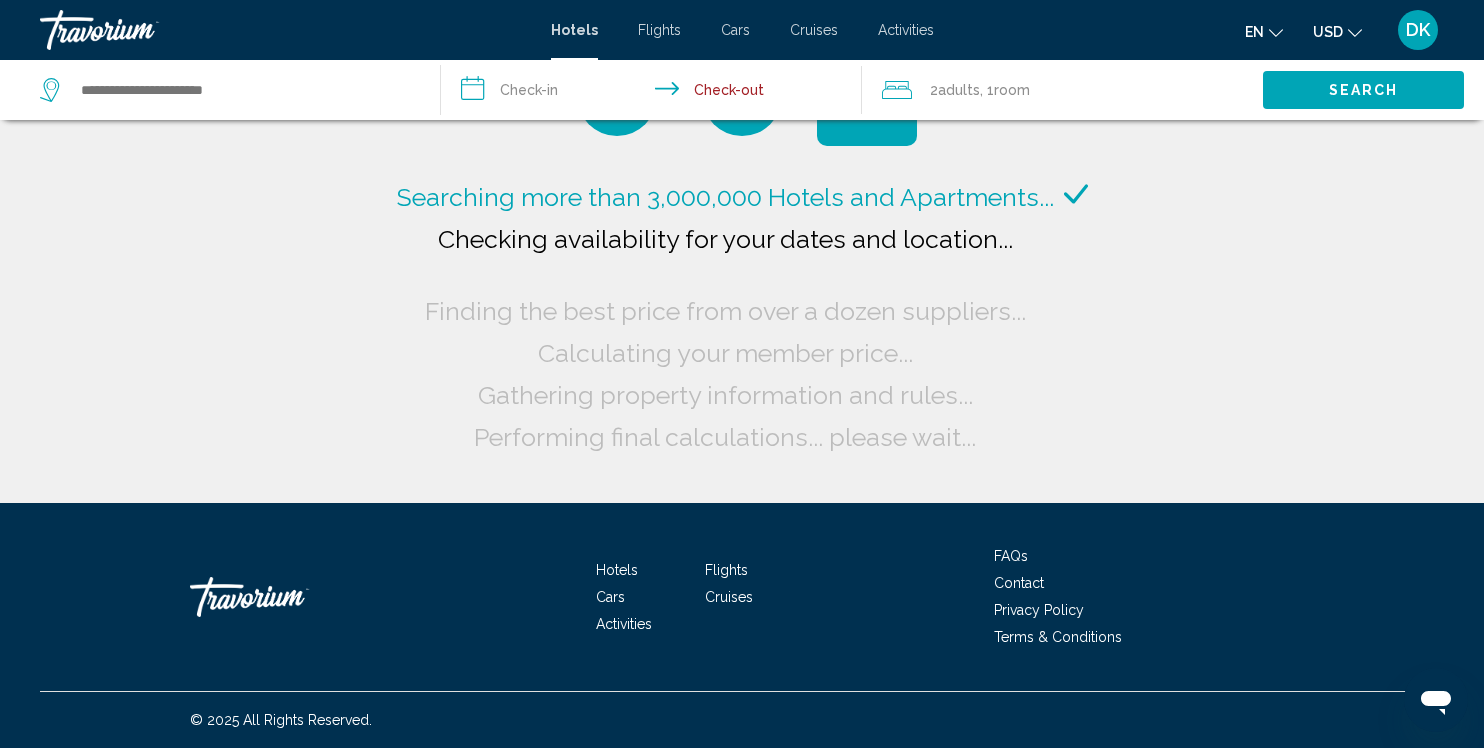 click on "**********" at bounding box center [655, 93] 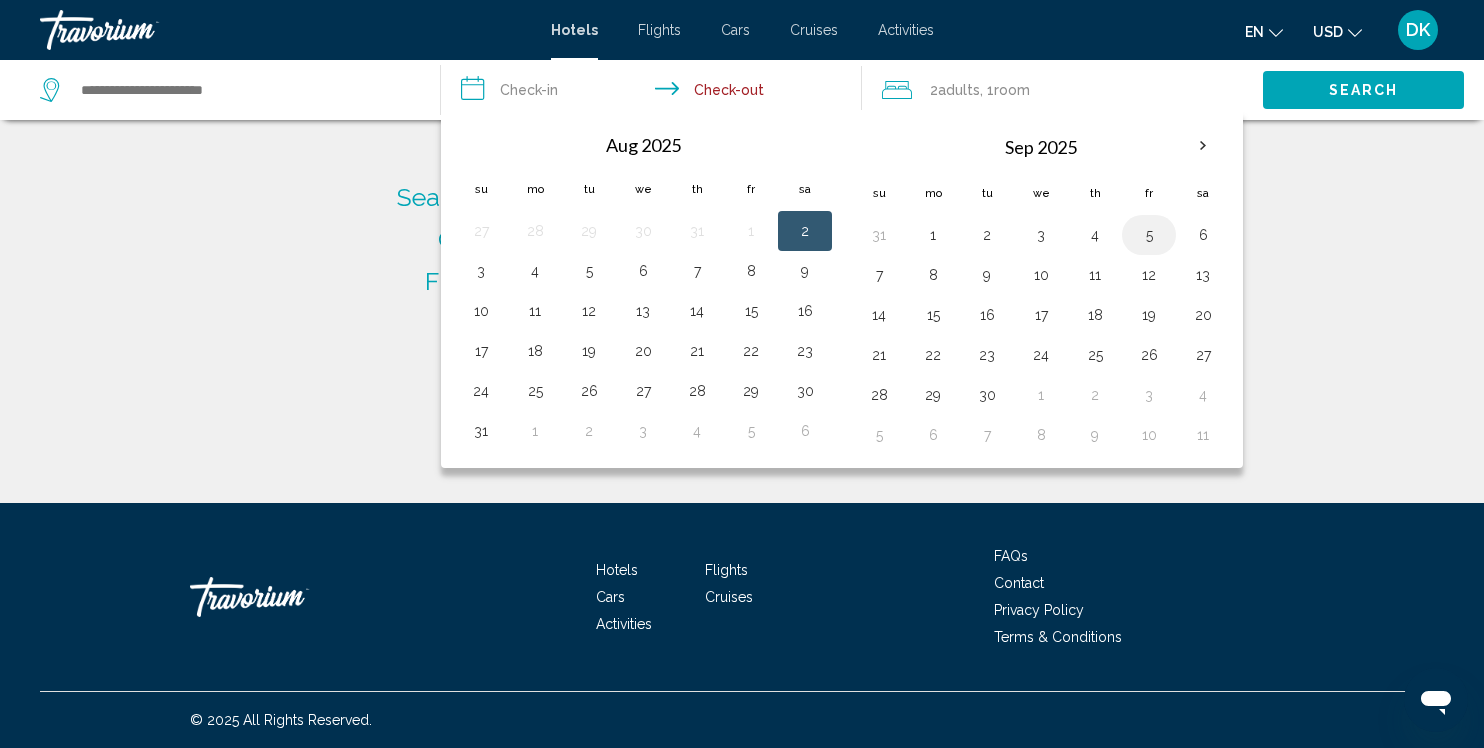click on "5" at bounding box center (1149, 235) 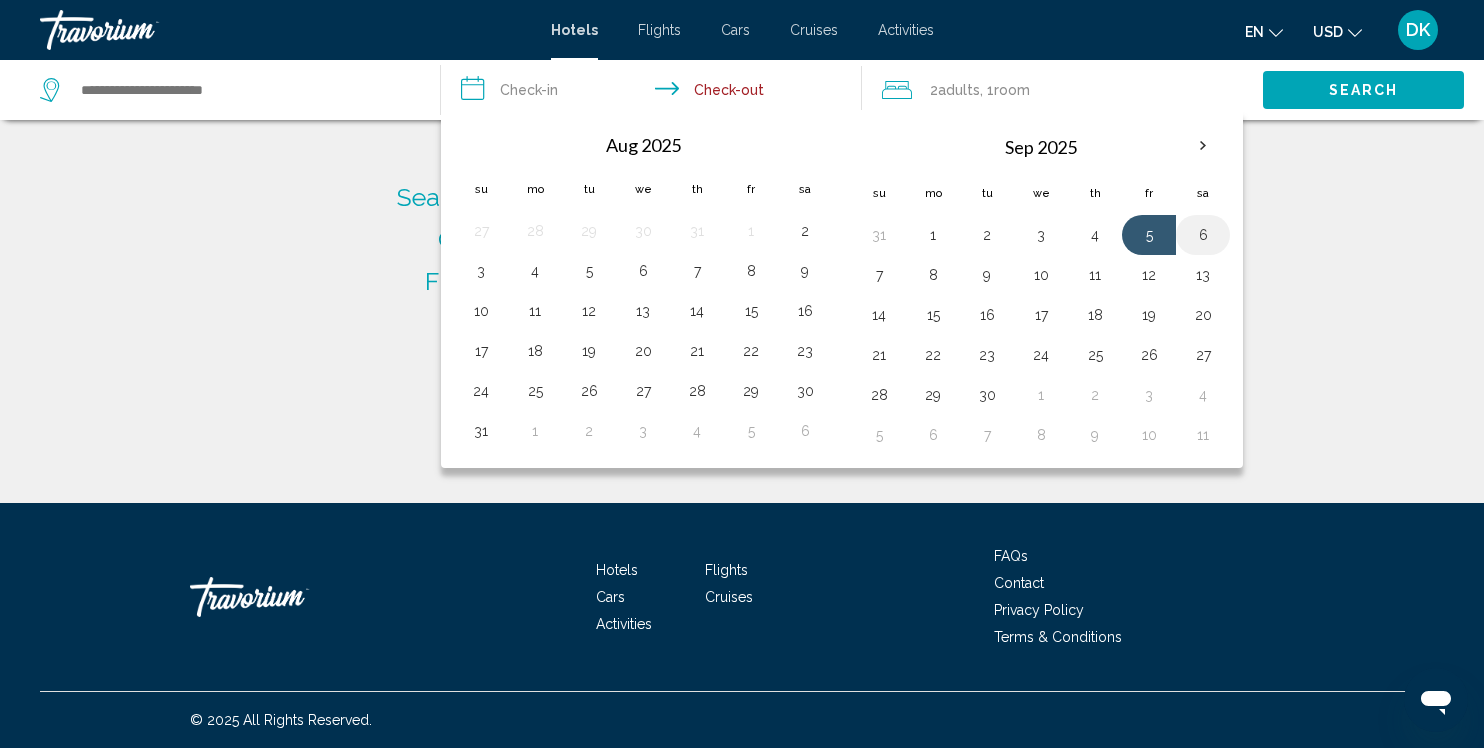 click on "6" at bounding box center (1203, 235) 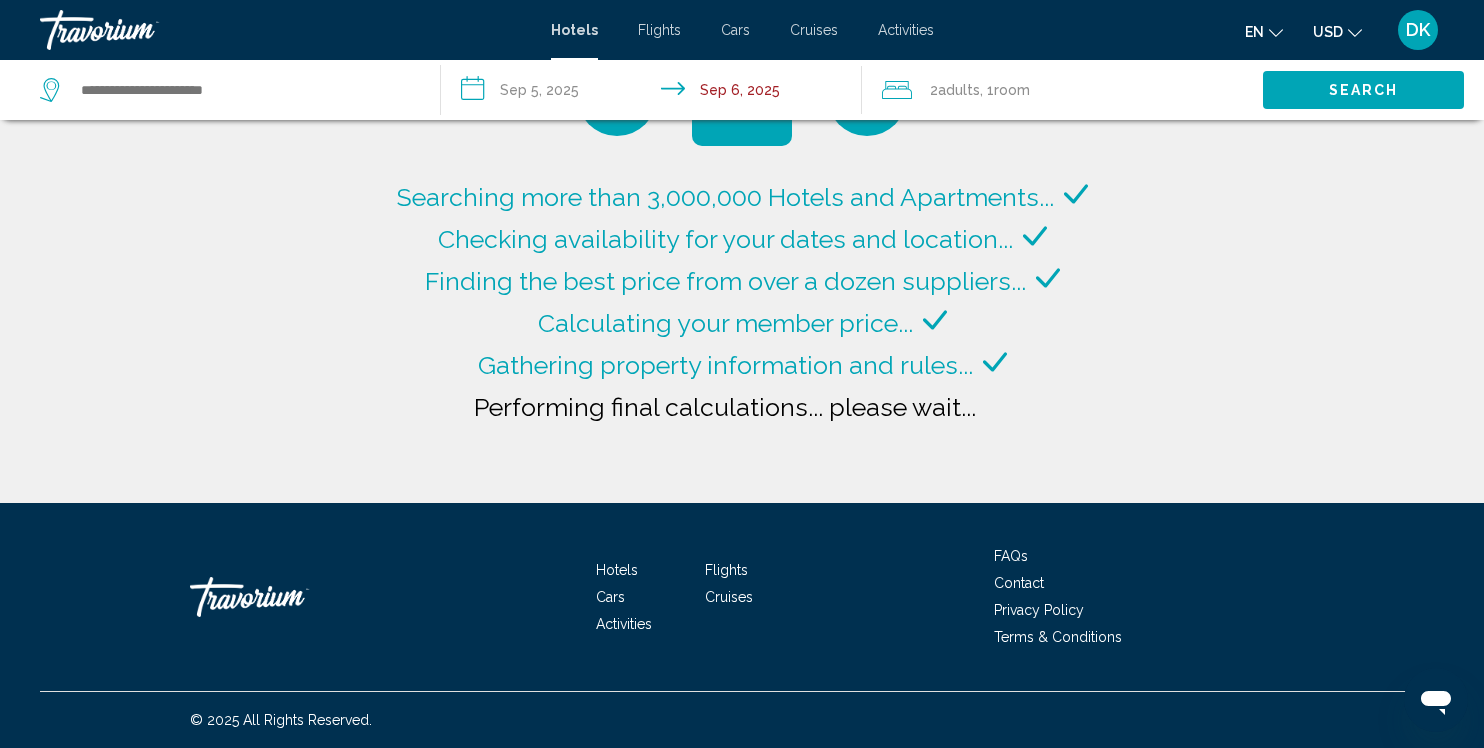 type on "**********" 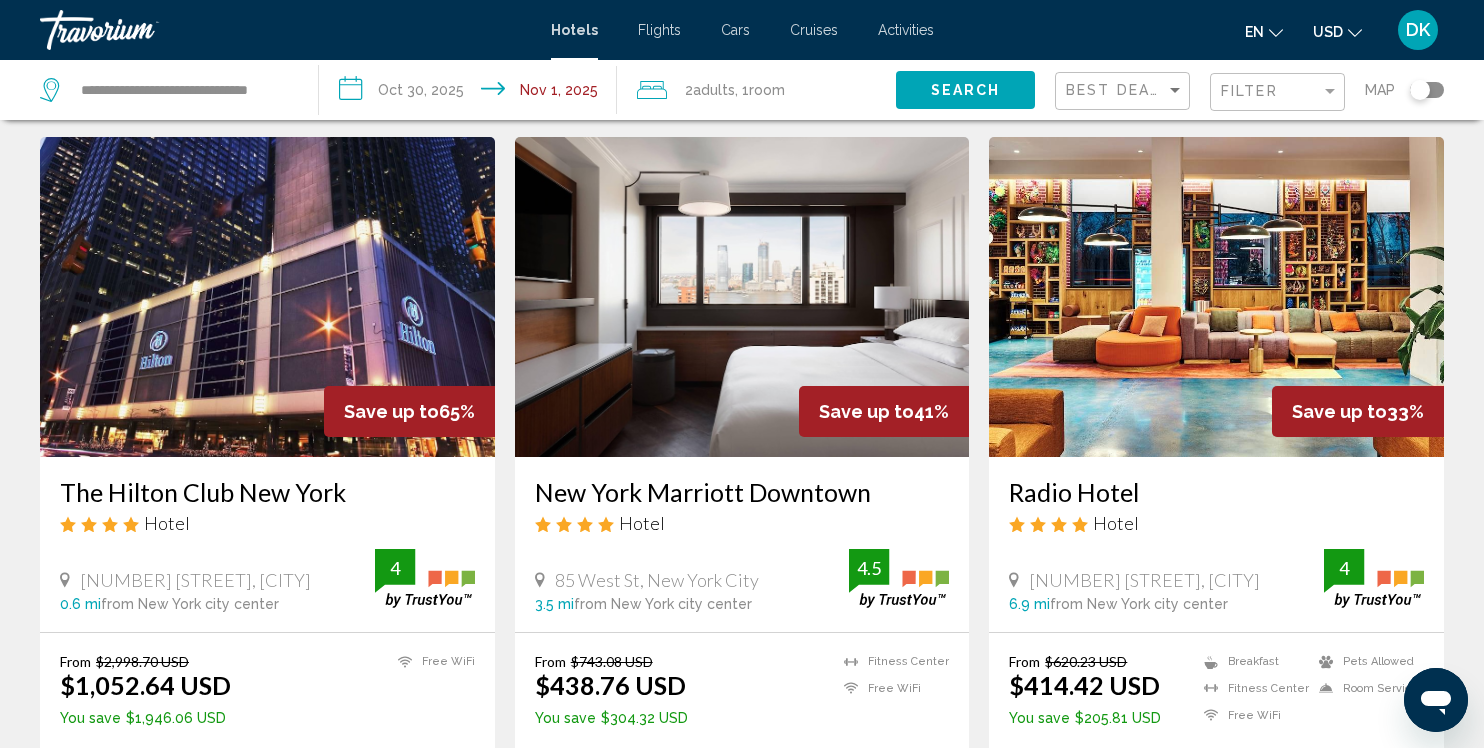 scroll, scrollTop: 24, scrollLeft: 0, axis: vertical 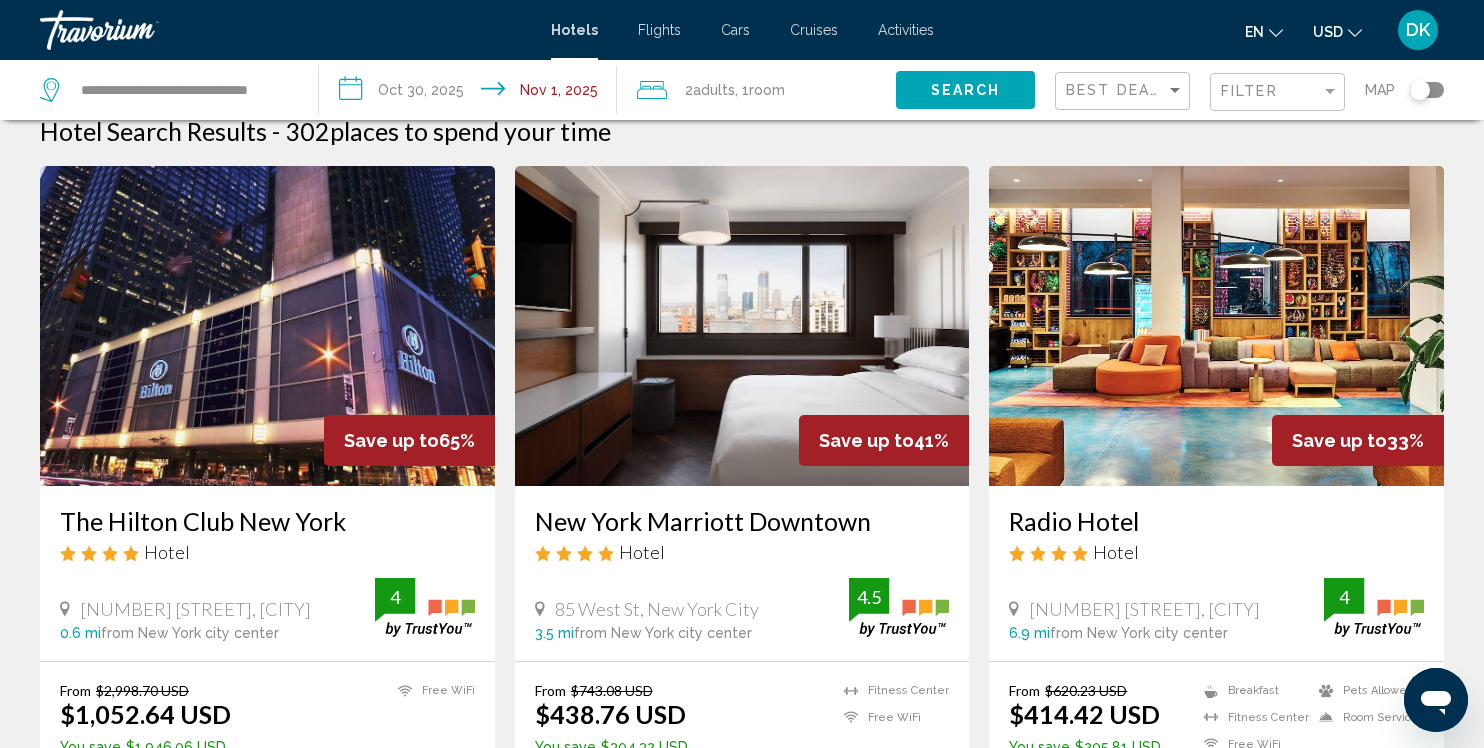 click on "**********" at bounding box center [472, 93] 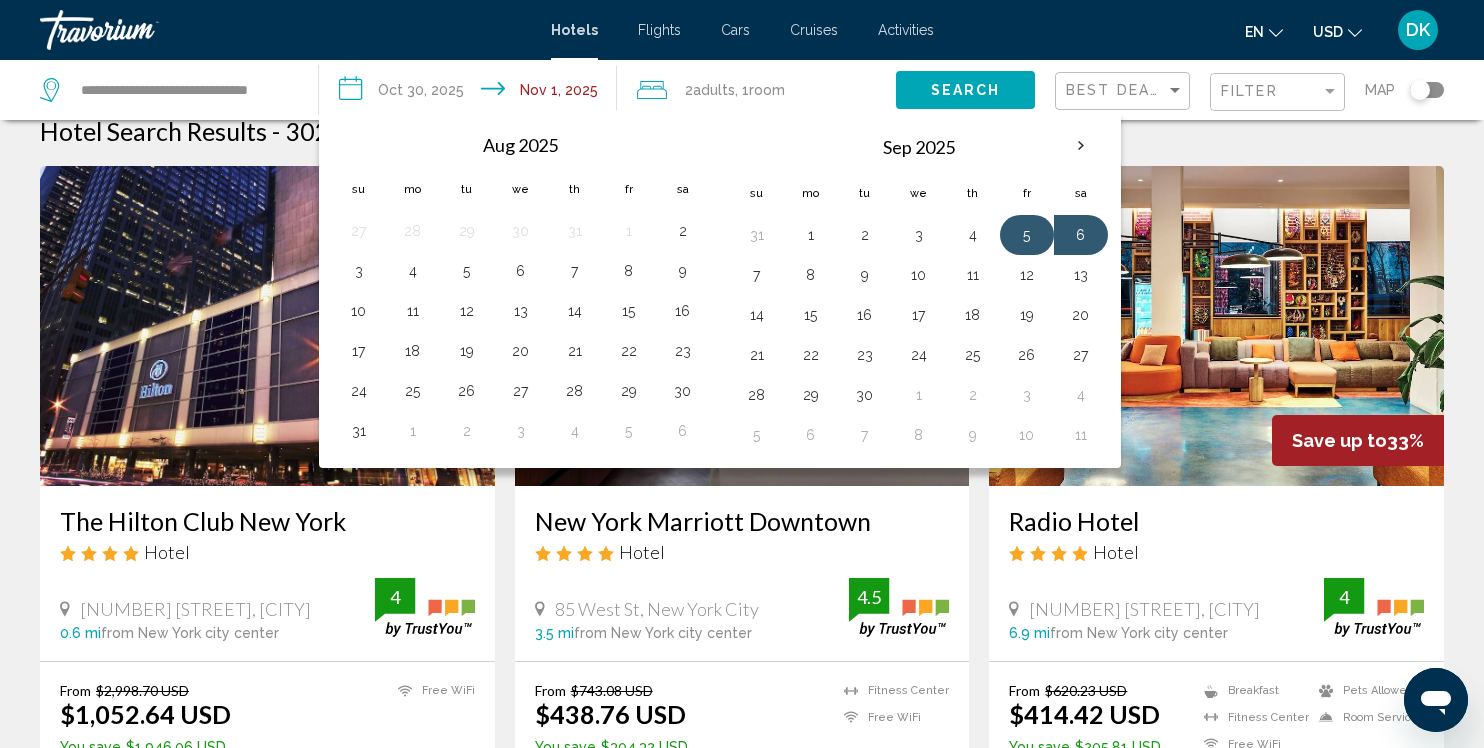 click on "5" at bounding box center (1027, 235) 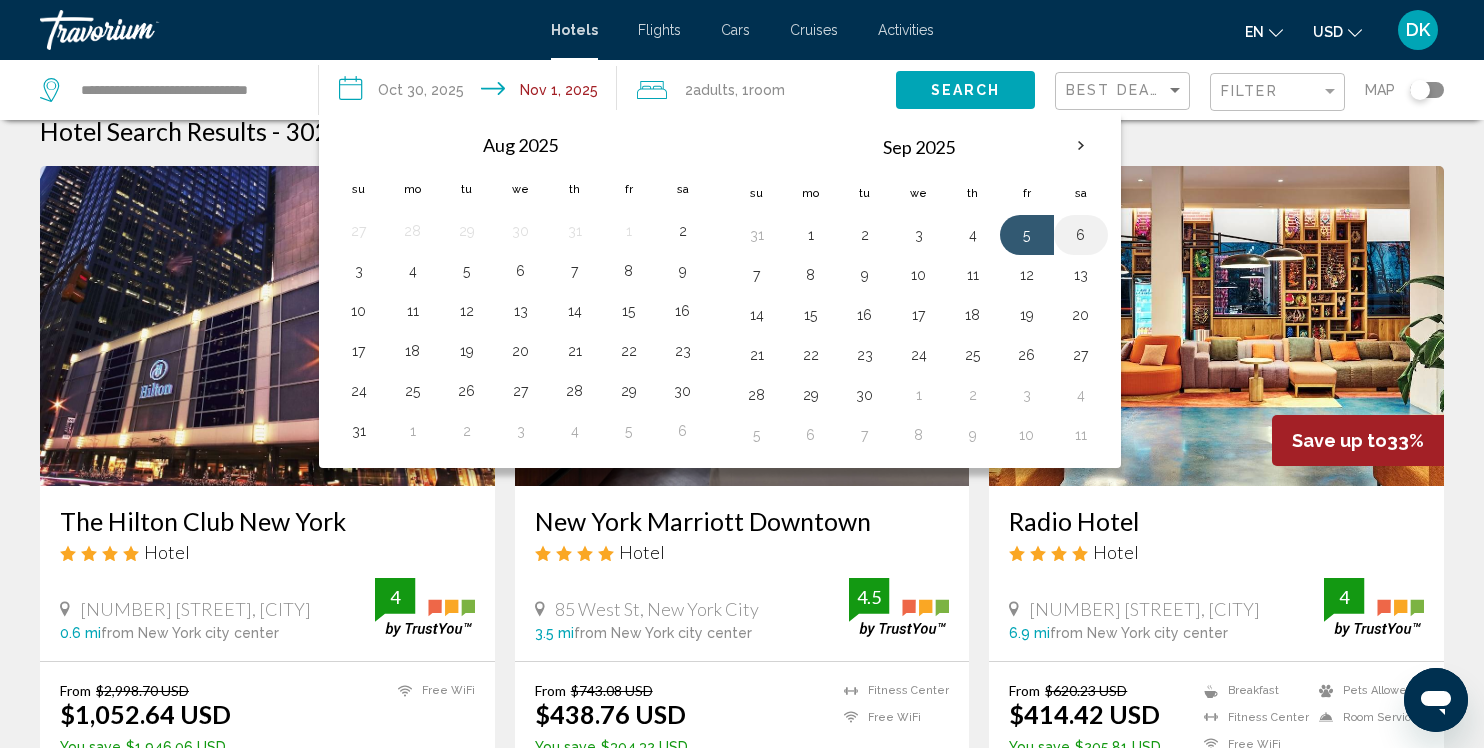 click on "6" at bounding box center (1081, 235) 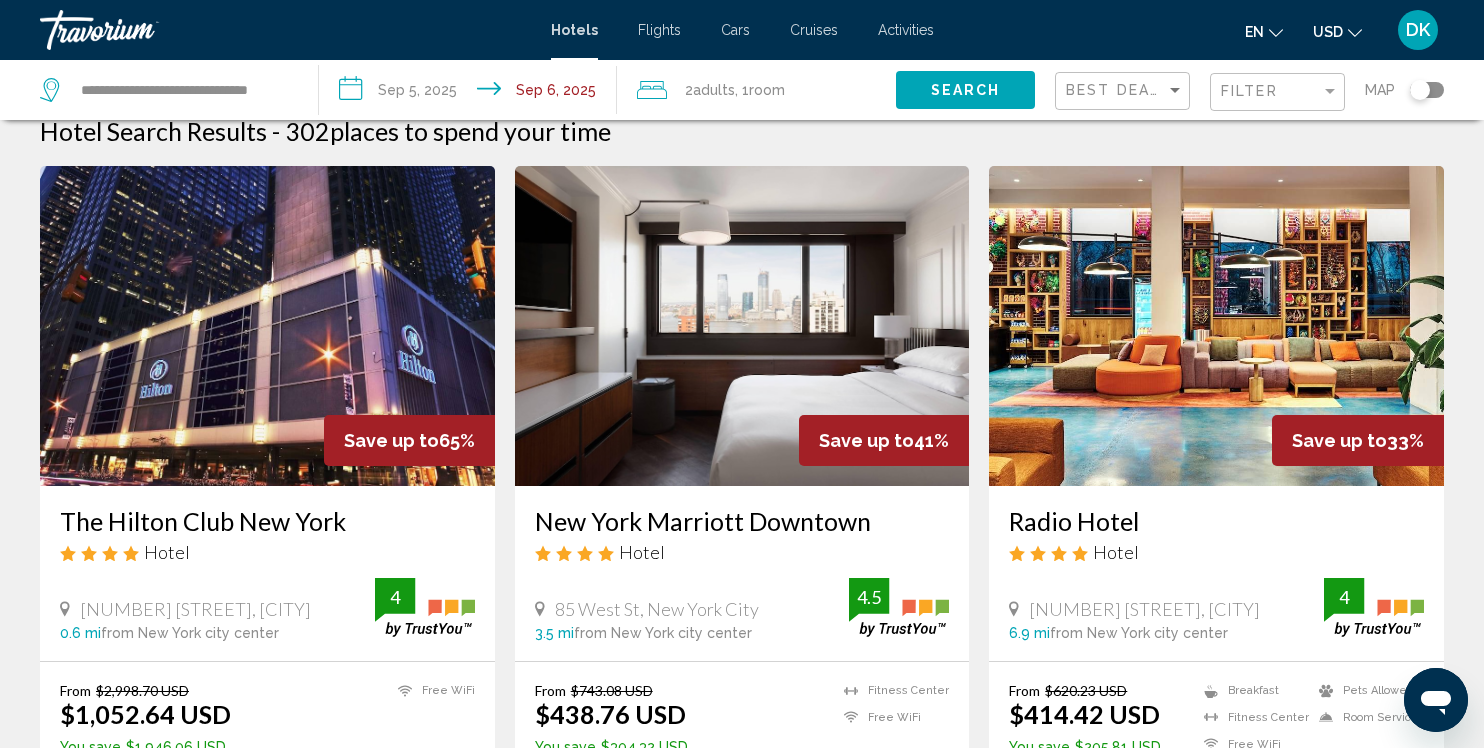 click on "**********" at bounding box center [472, 93] 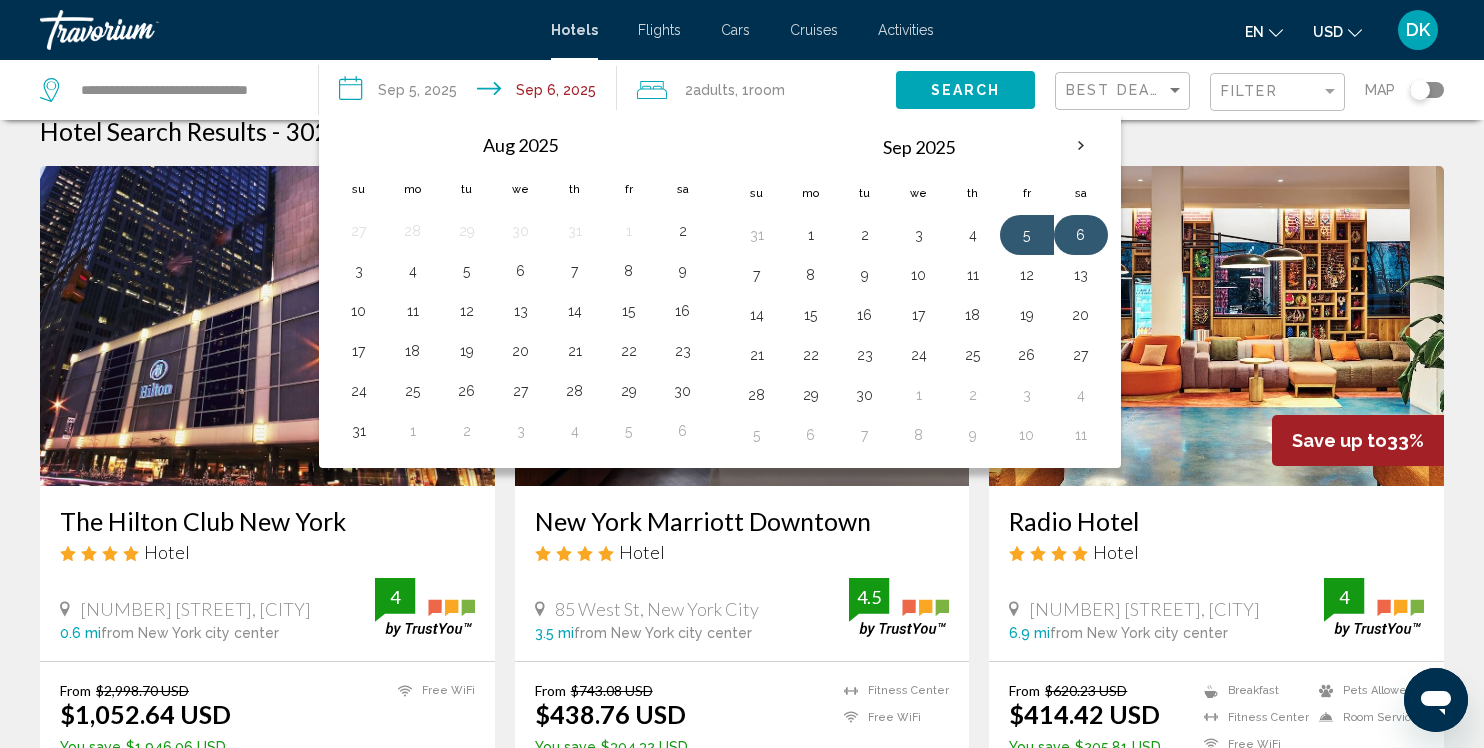 click on "6" at bounding box center [1081, 235] 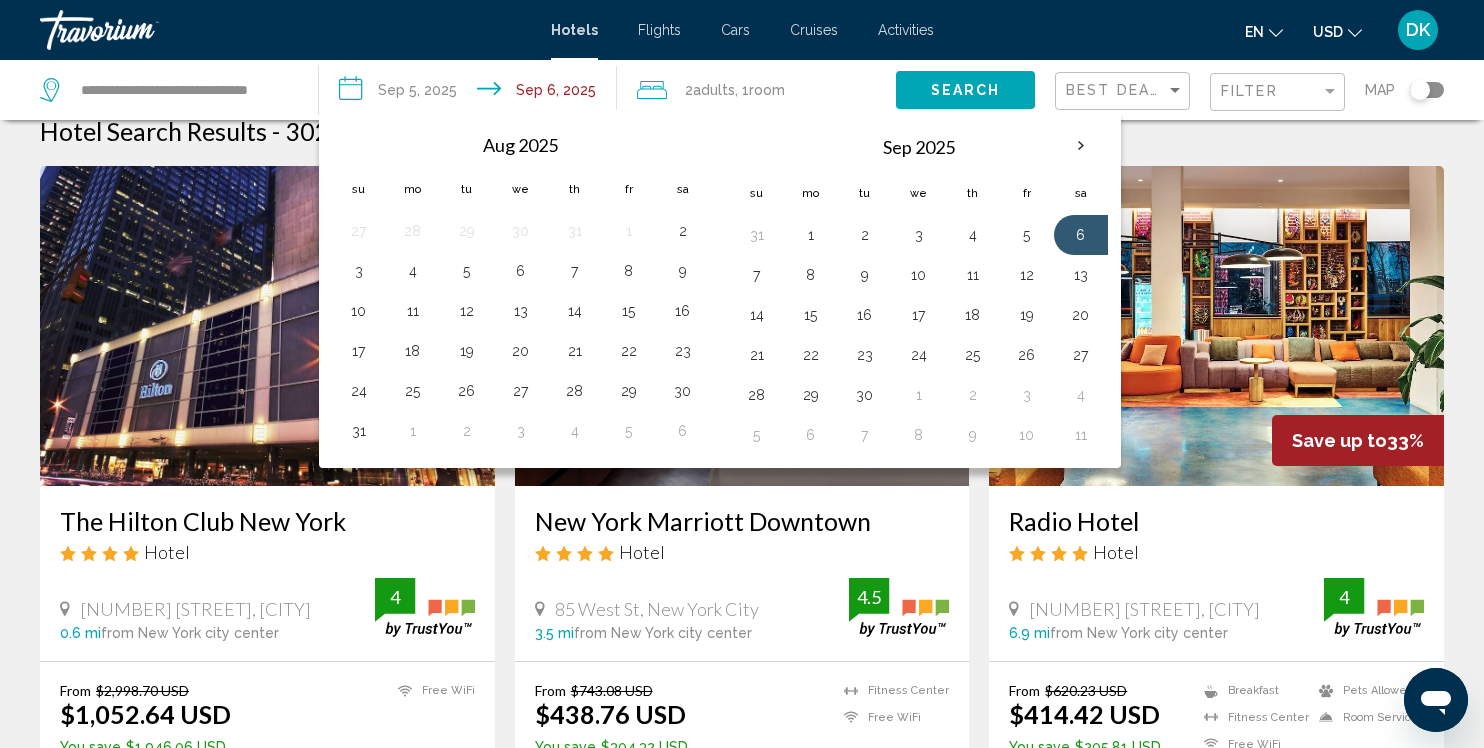 click on "Search" 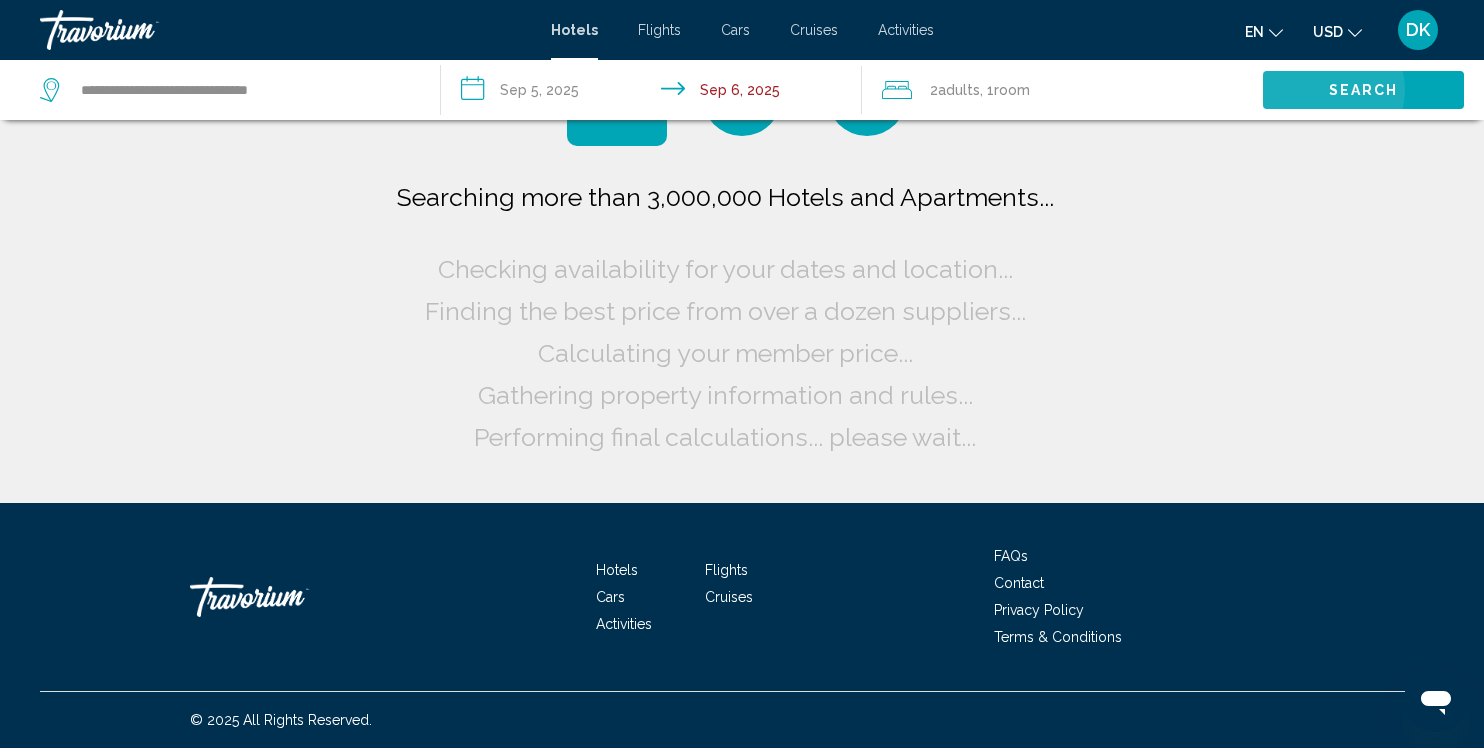 scroll, scrollTop: 0, scrollLeft: 0, axis: both 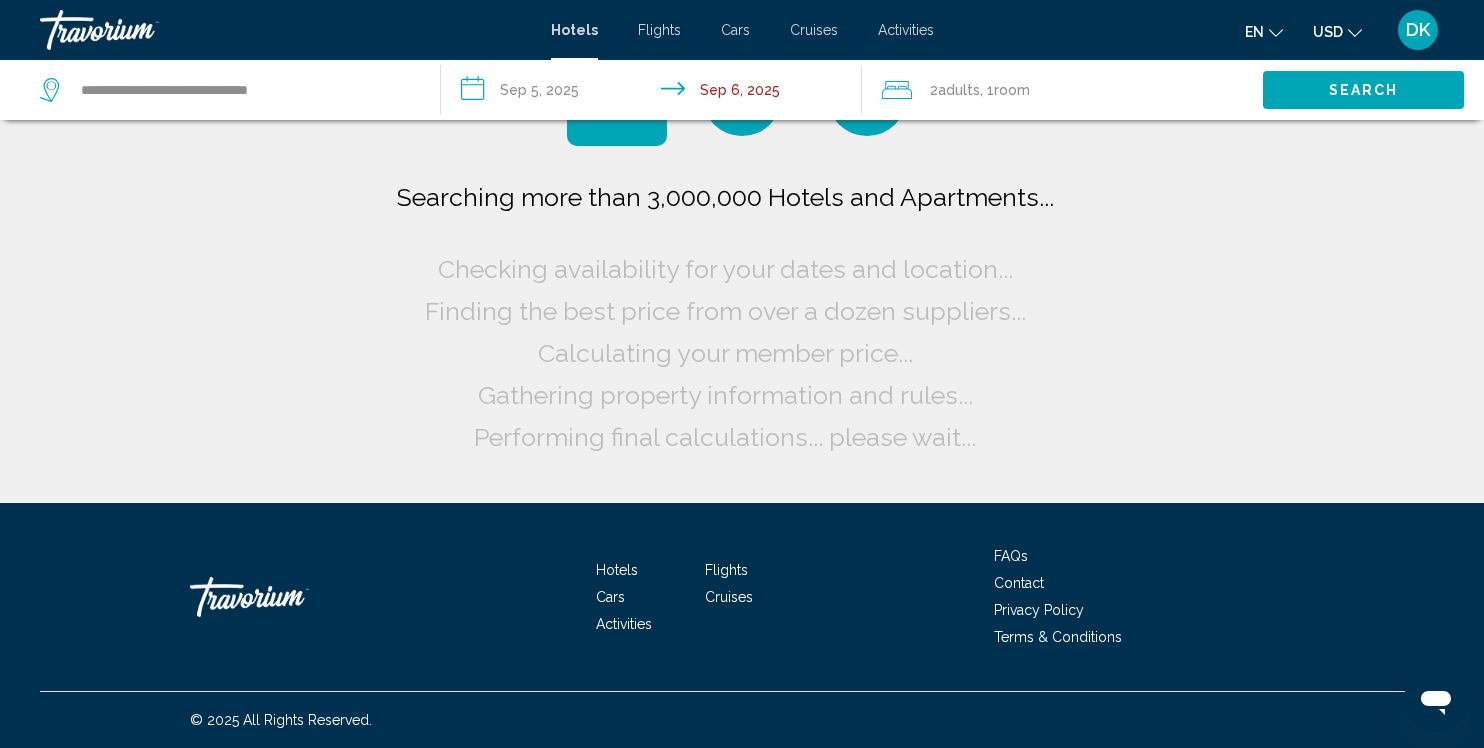 click on "**********" at bounding box center (655, 93) 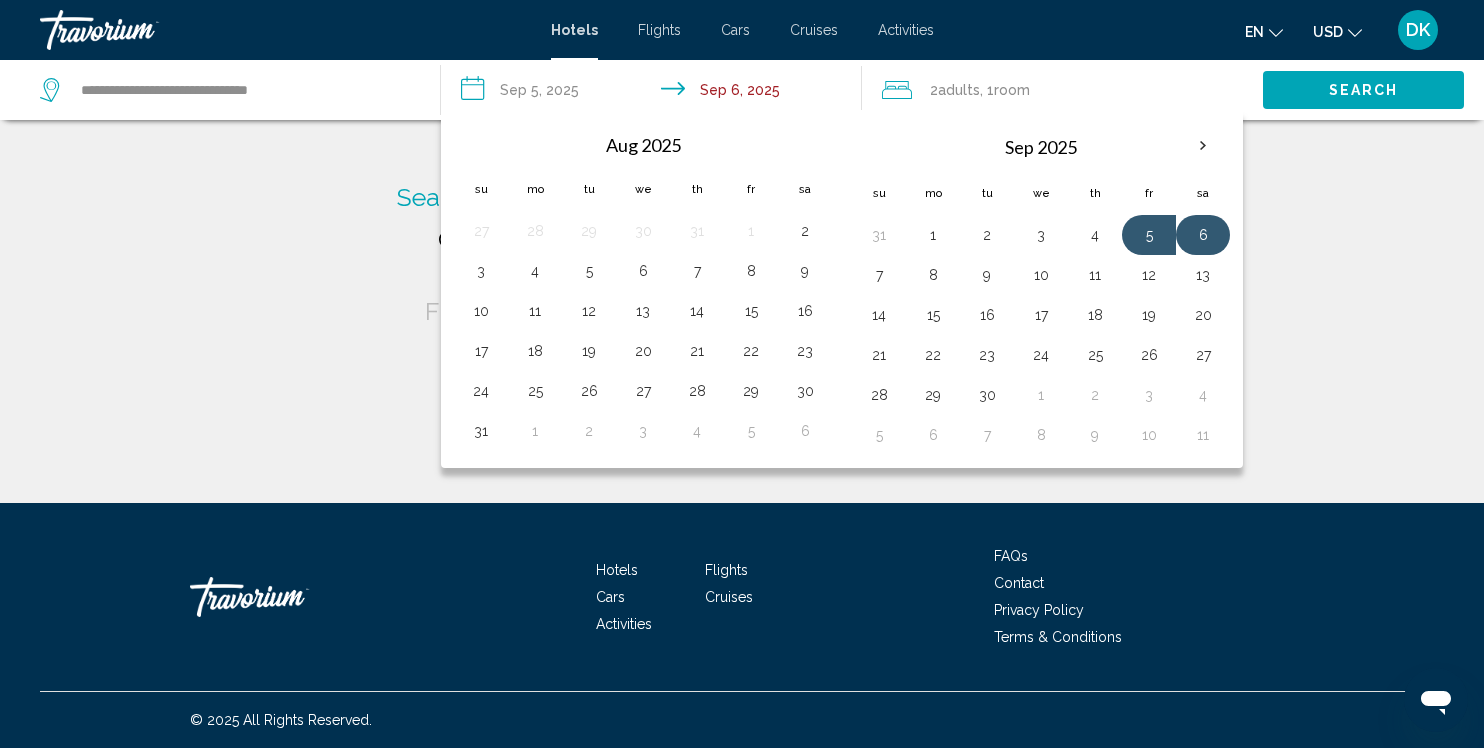 click on "6" at bounding box center [1203, 235] 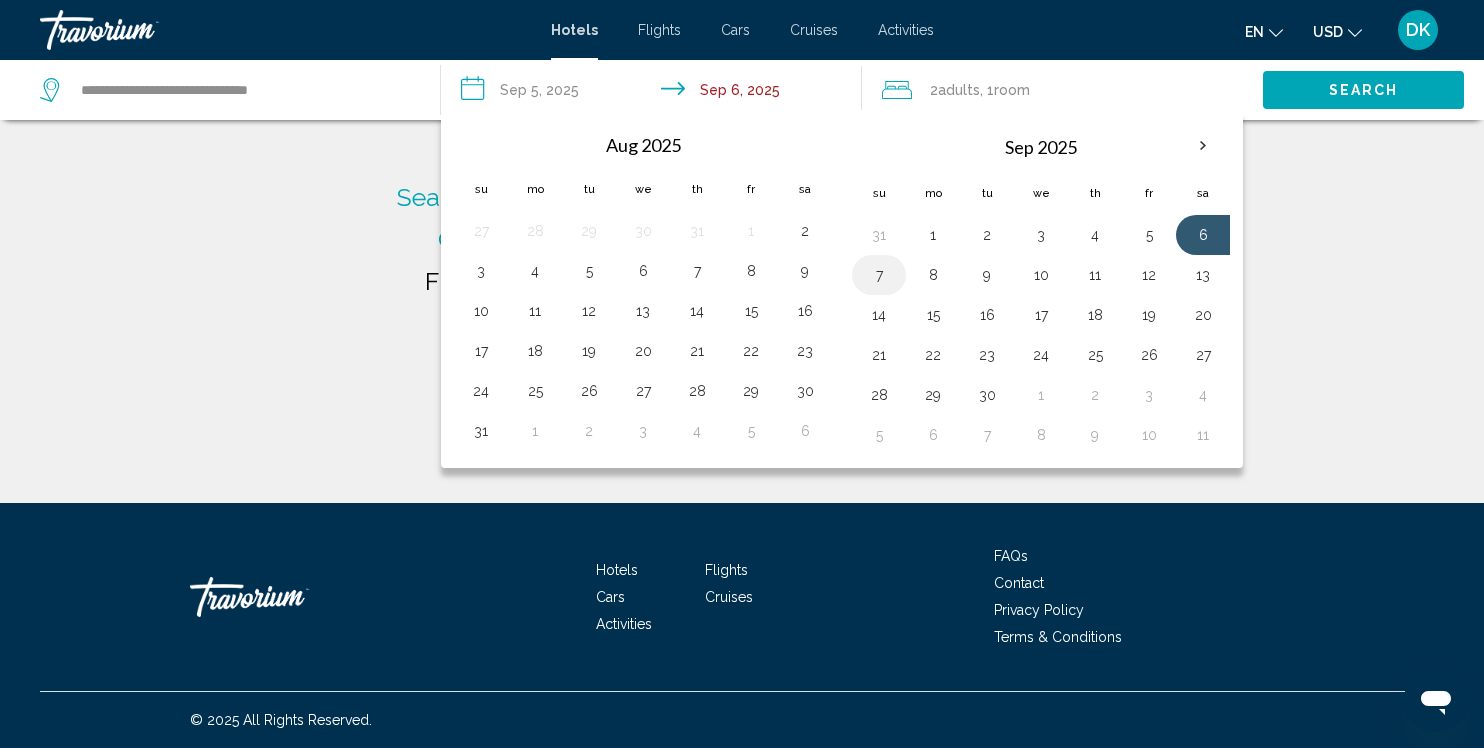 click on "7" at bounding box center (879, 275) 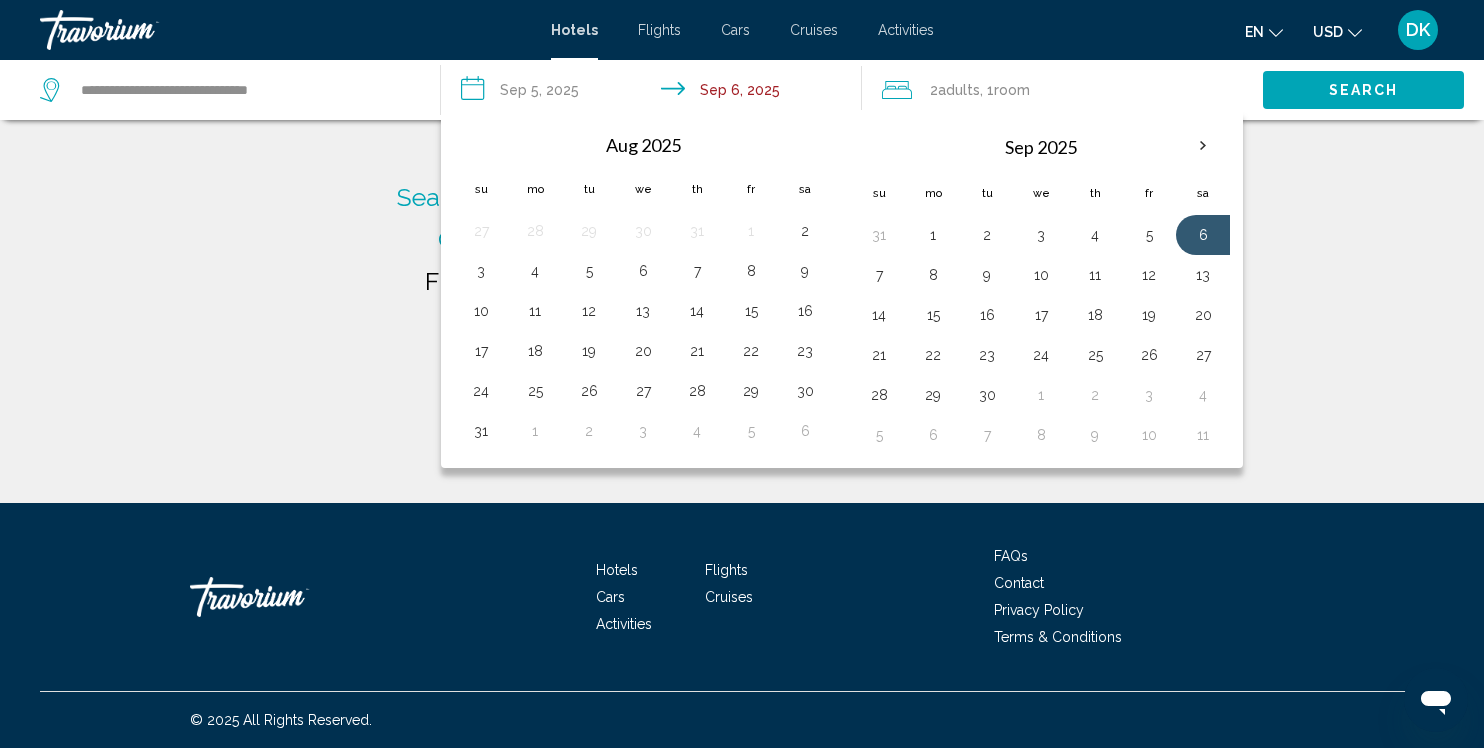type on "**********" 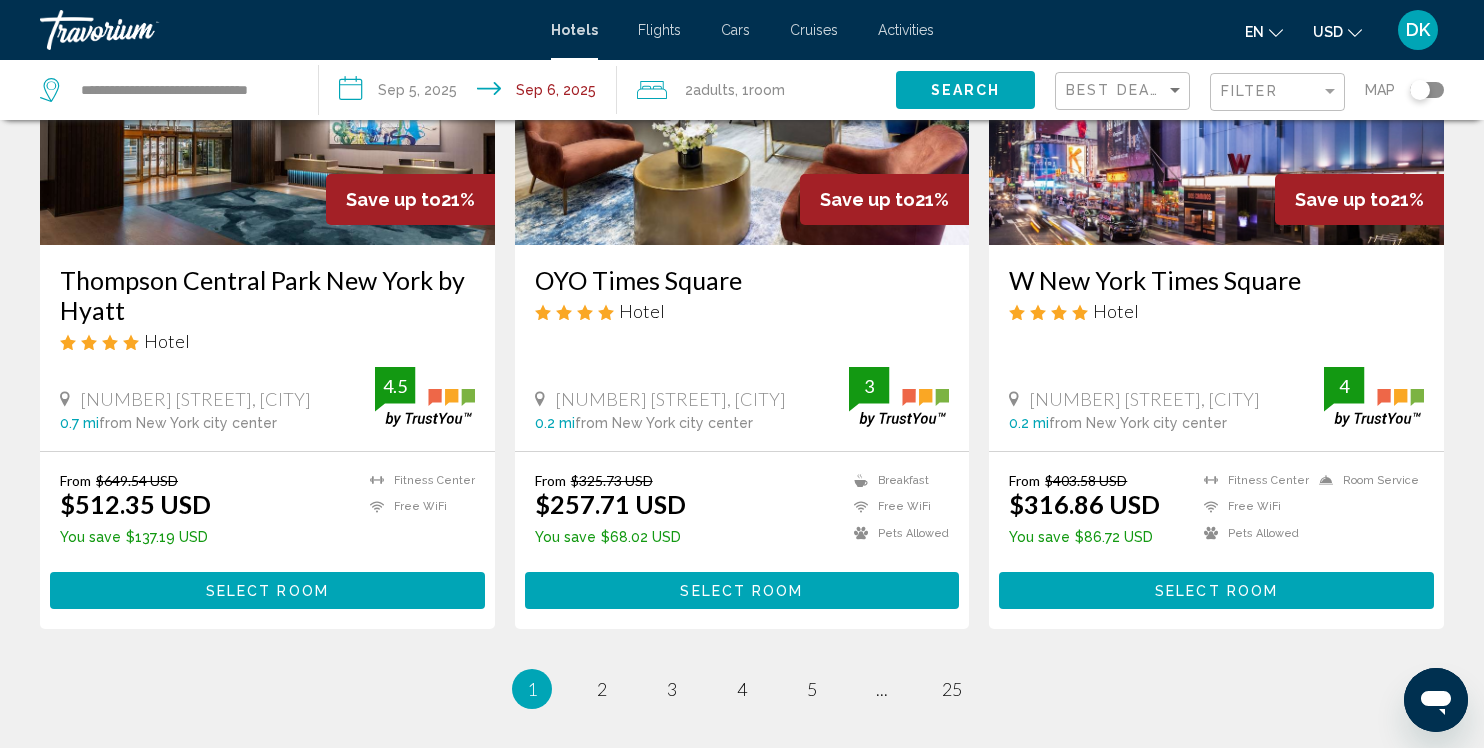 scroll, scrollTop: 2473, scrollLeft: 0, axis: vertical 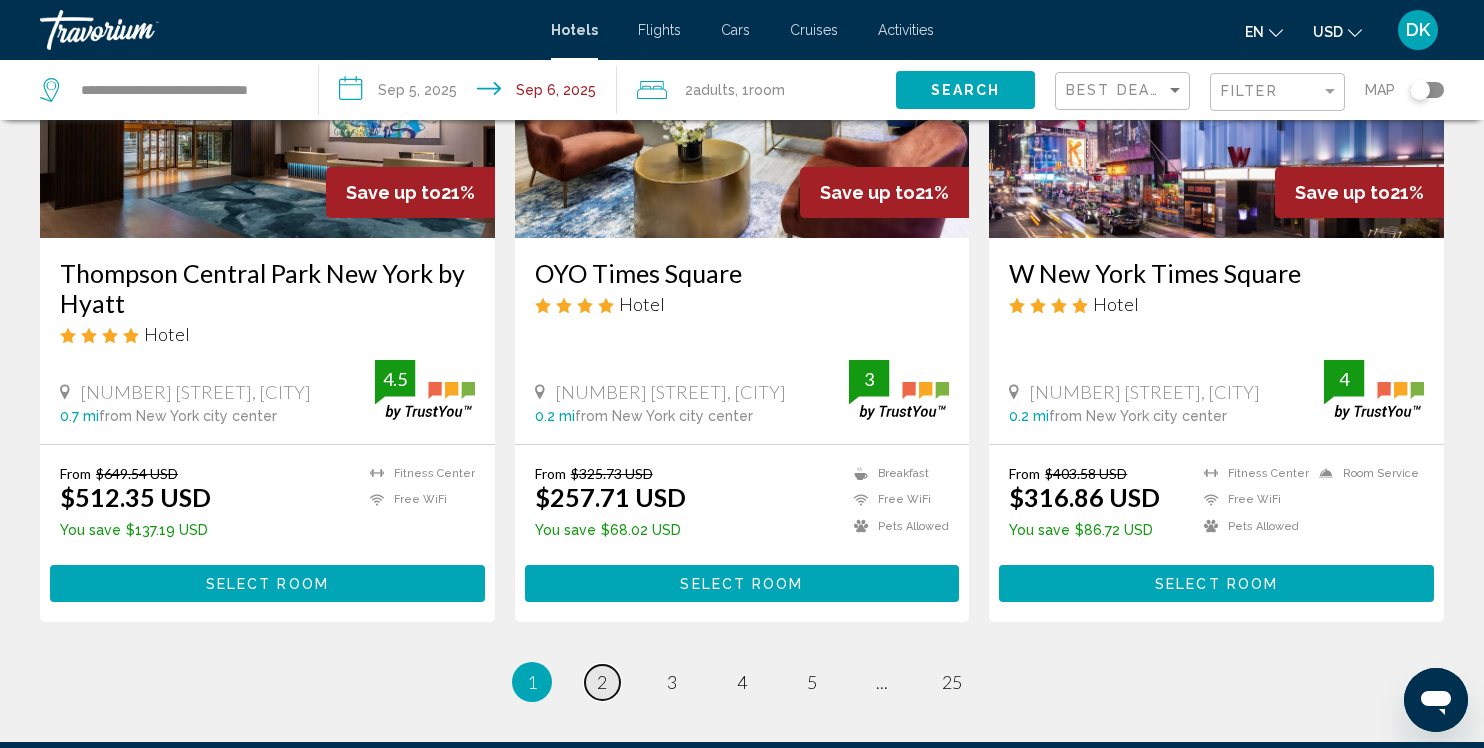 click on "page  2" at bounding box center (602, 682) 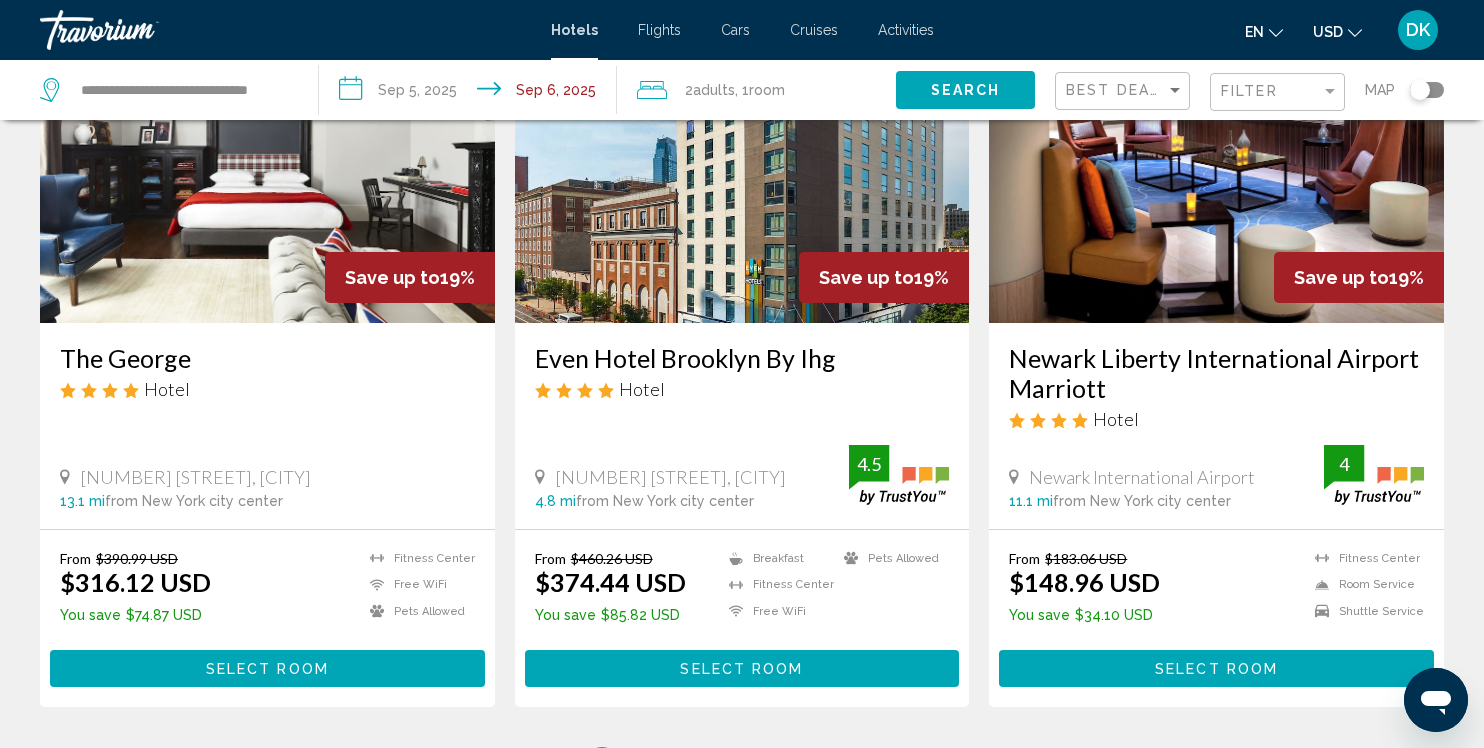 scroll, scrollTop: 2401, scrollLeft: 0, axis: vertical 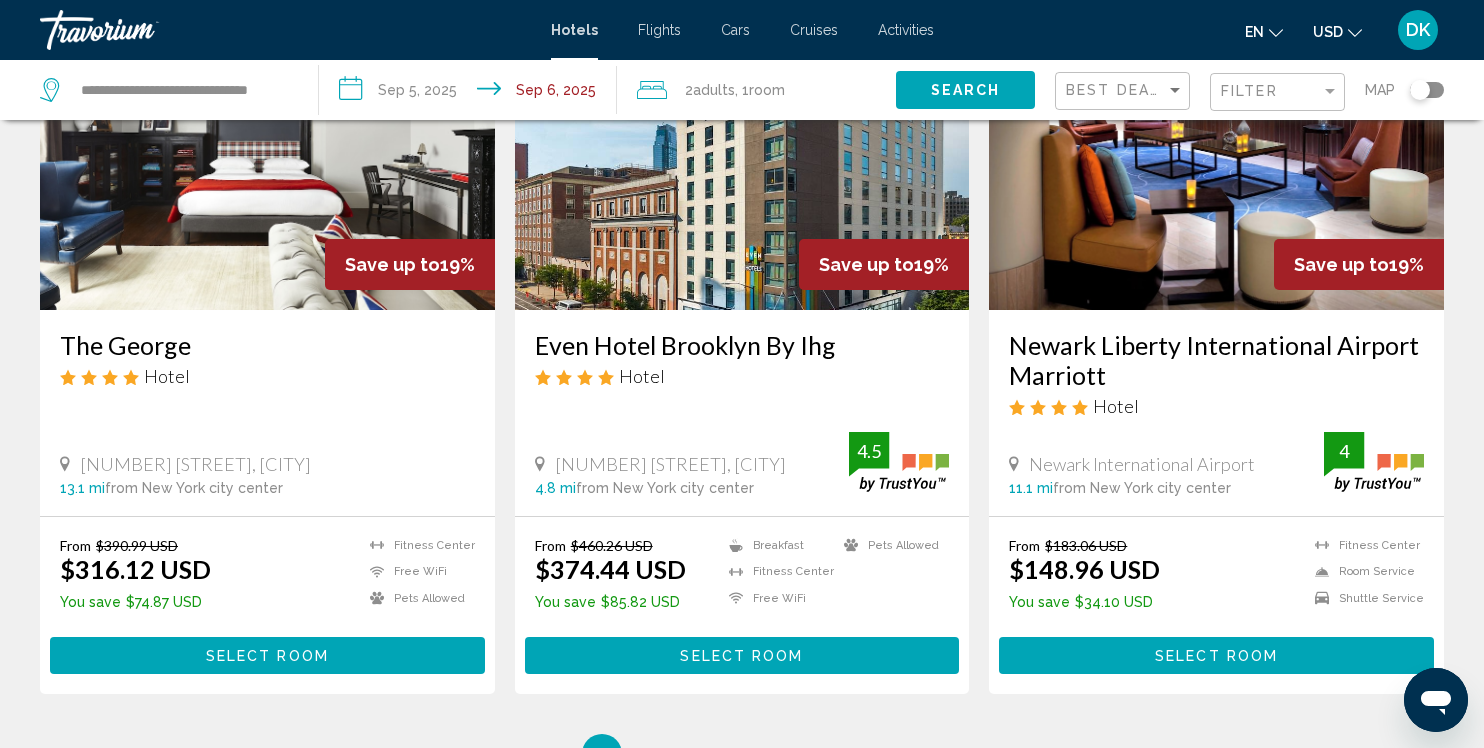 click on "Pets Allowed" at bounding box center (891, 545) 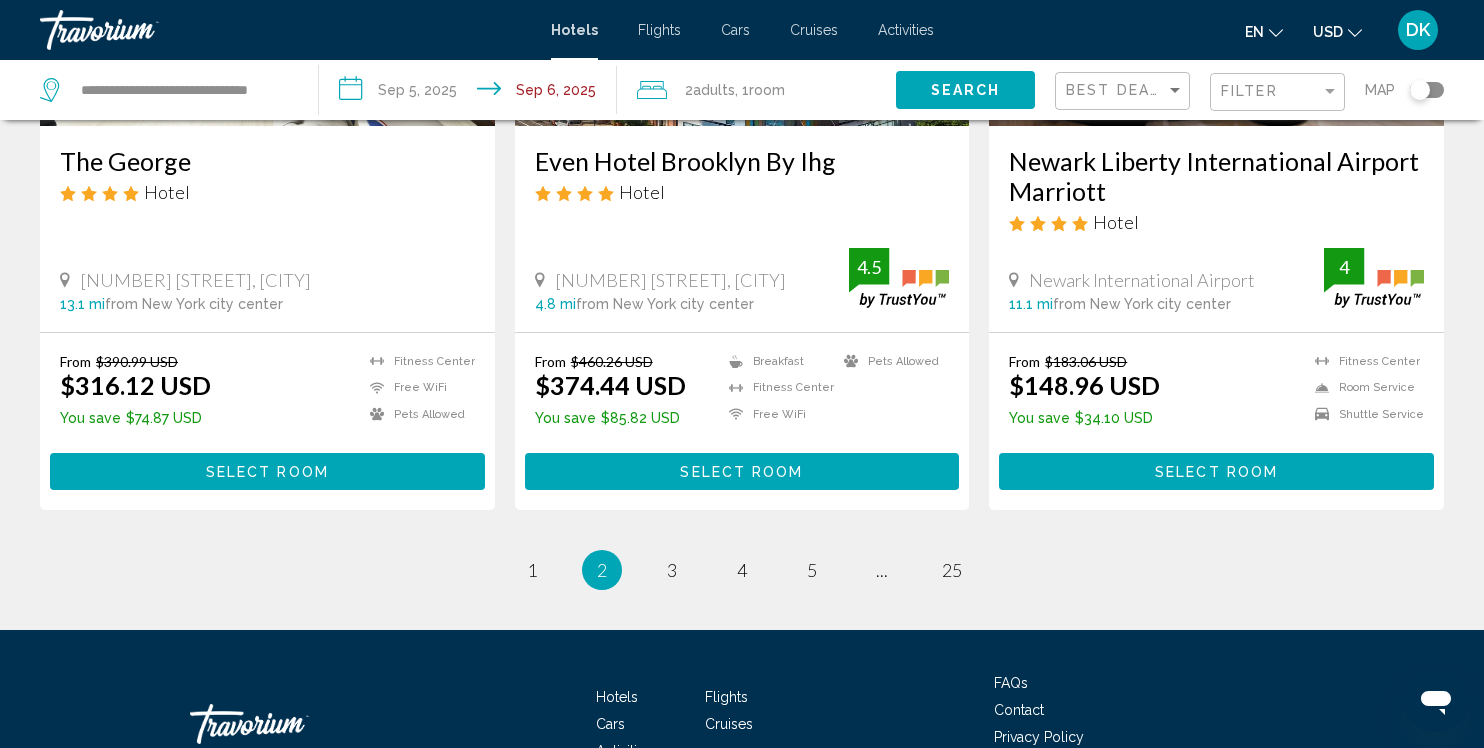 scroll, scrollTop: 2587, scrollLeft: 0, axis: vertical 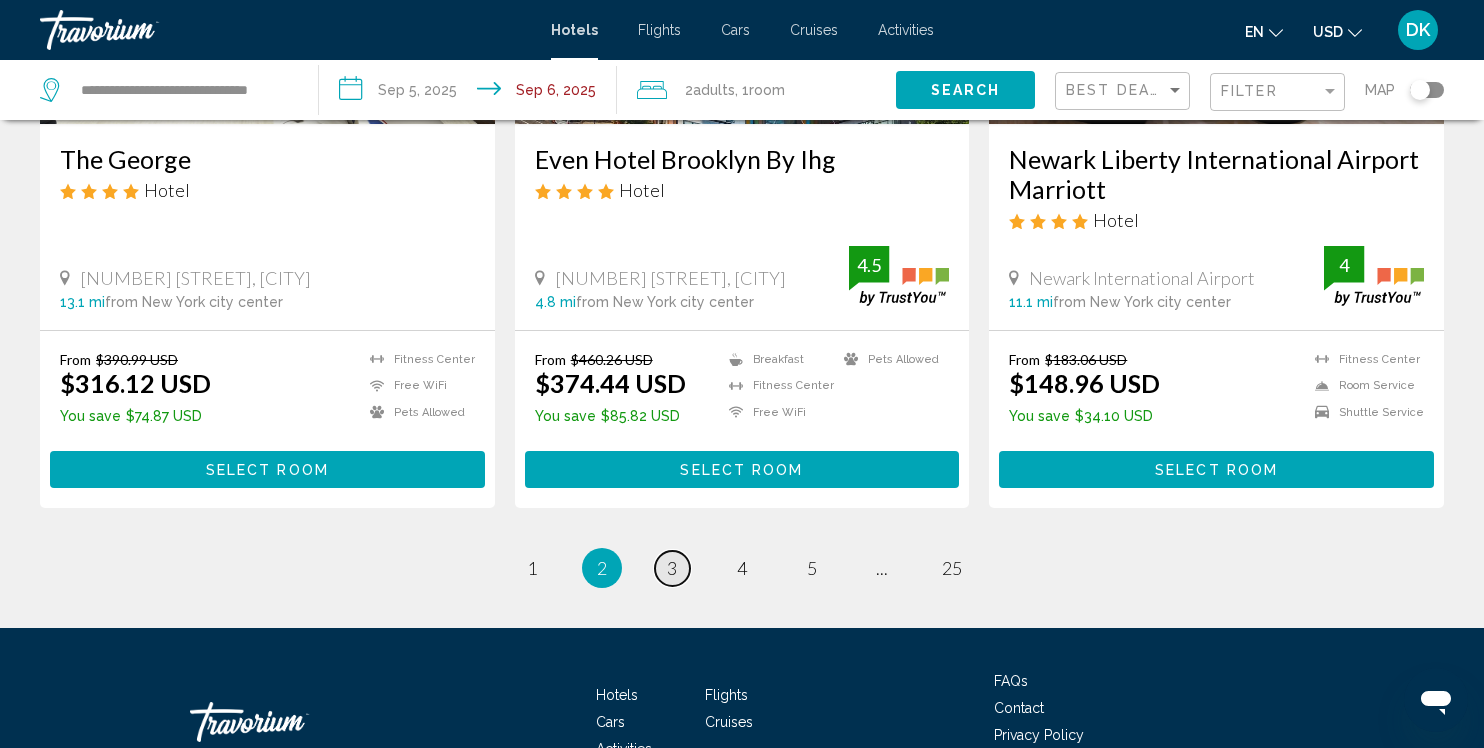 click on "page  3" at bounding box center (672, 568) 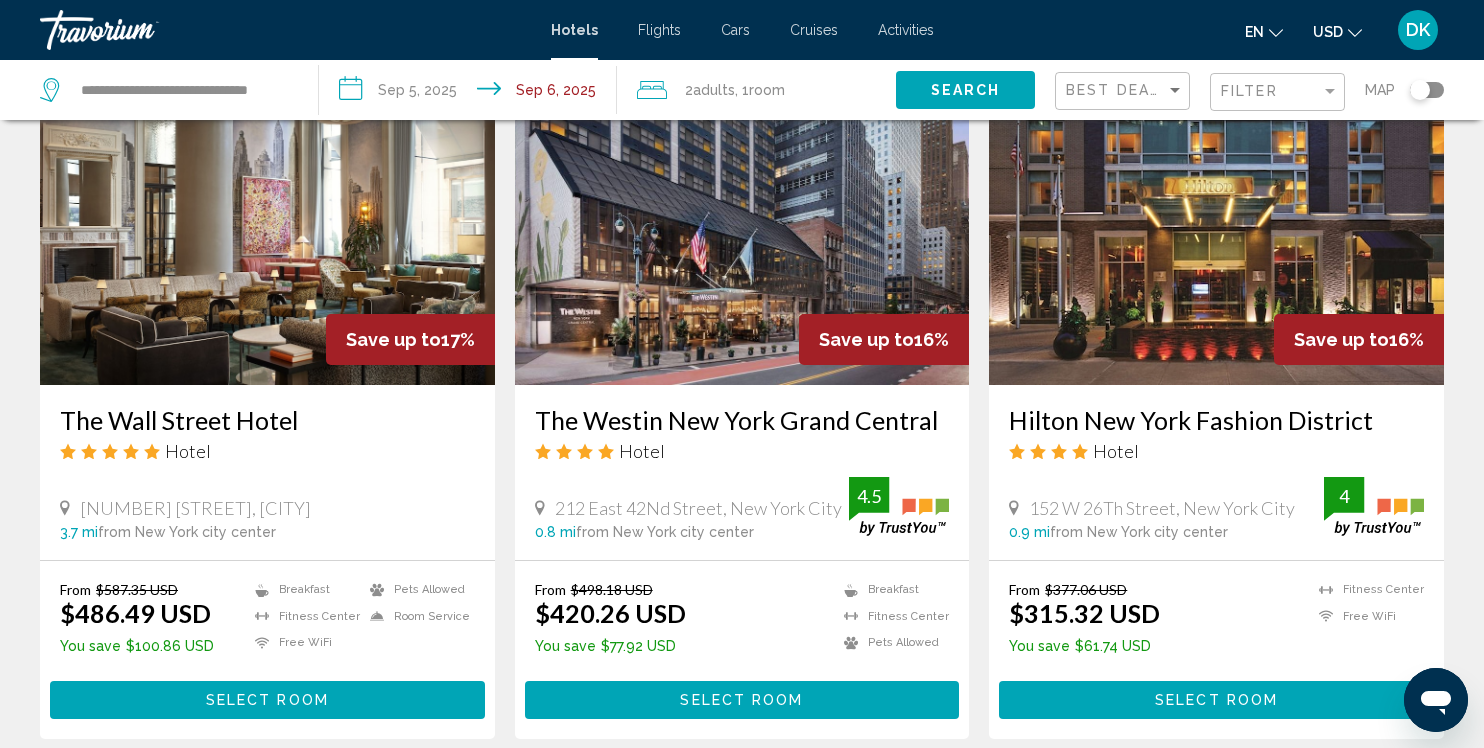 scroll, scrollTop: 833, scrollLeft: 0, axis: vertical 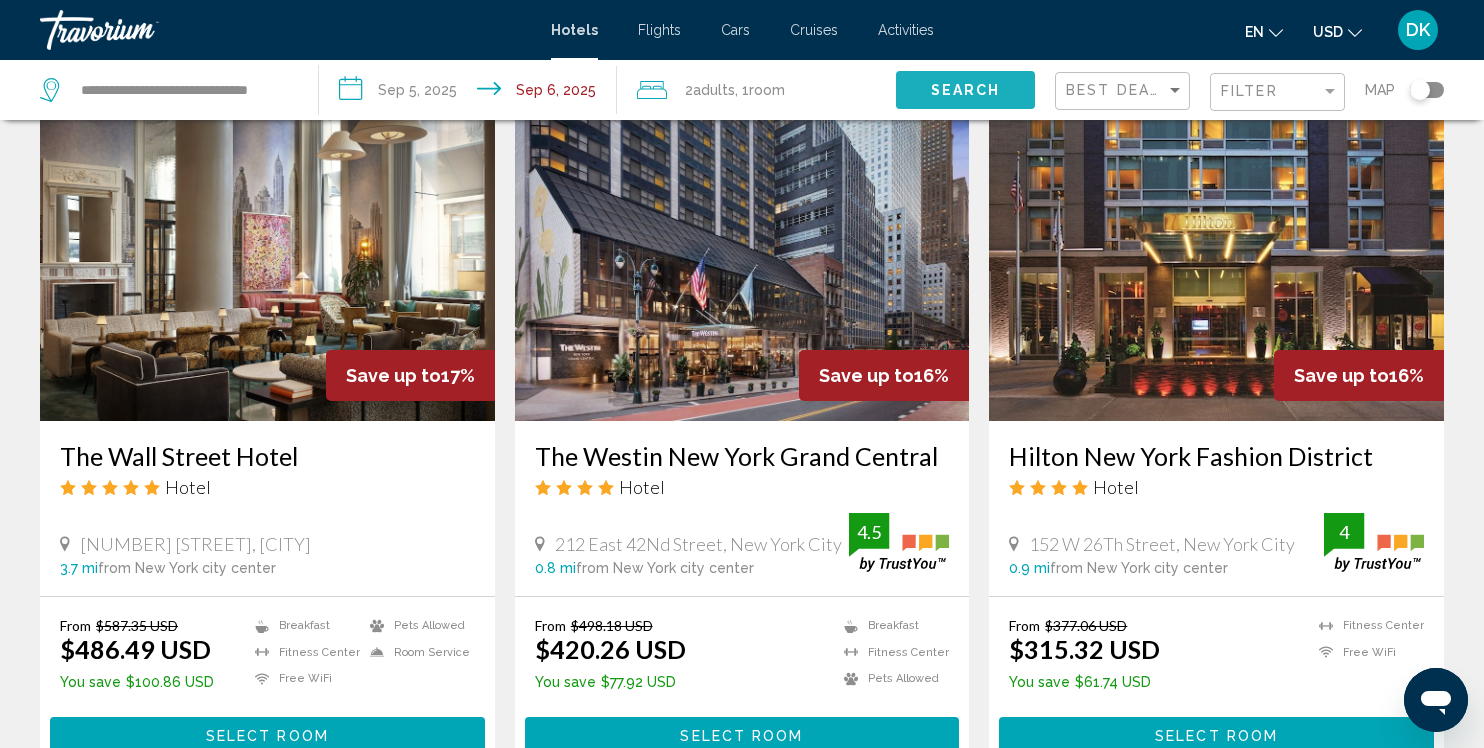 click on "Search" 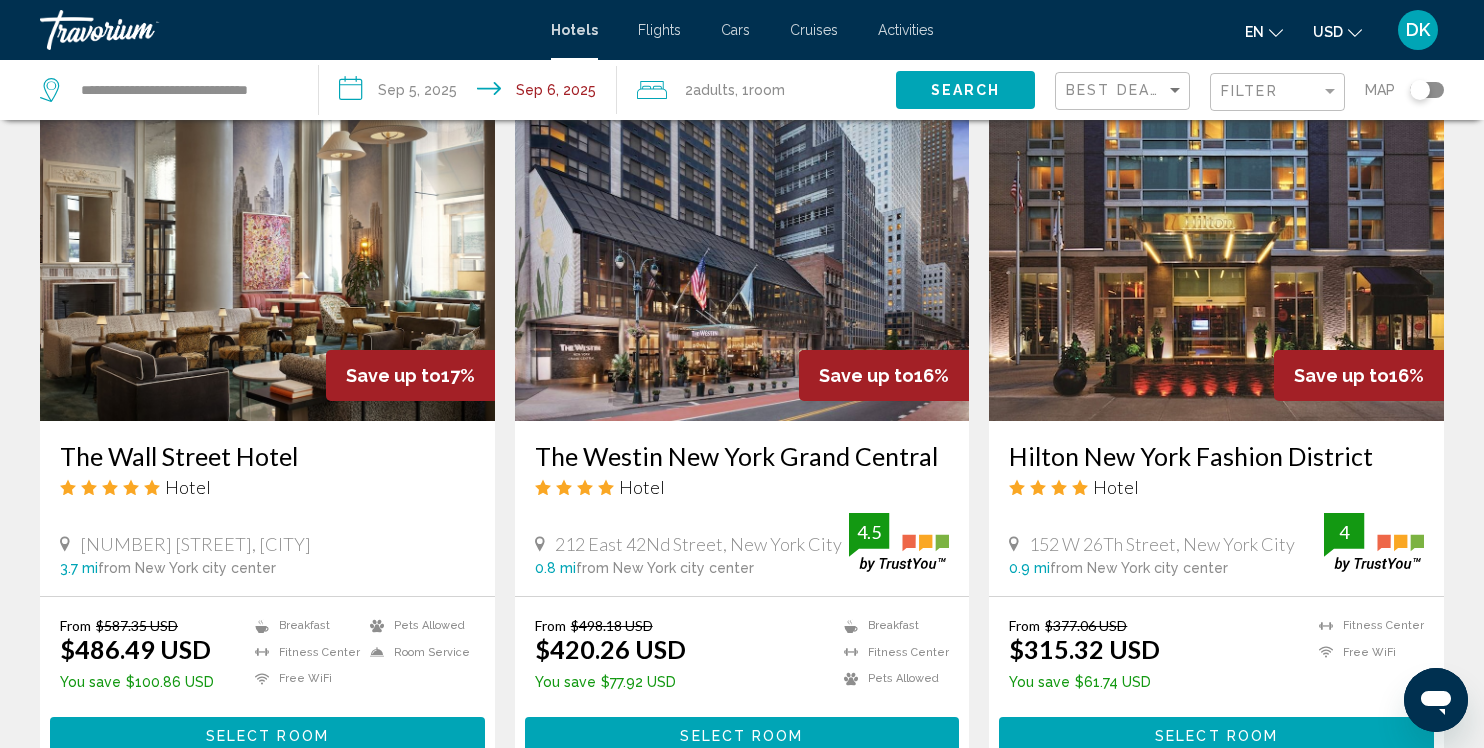 click on "Search" 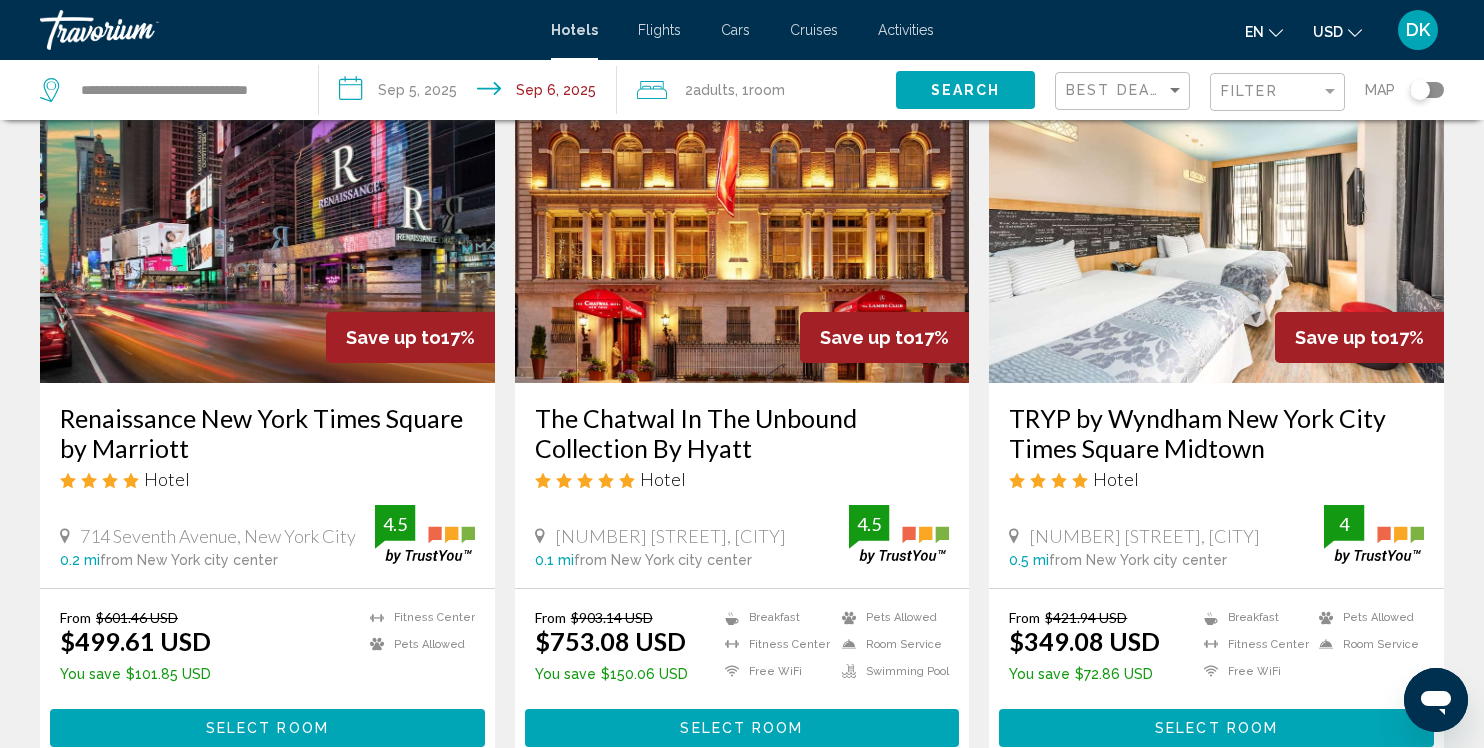 scroll, scrollTop: 0, scrollLeft: 0, axis: both 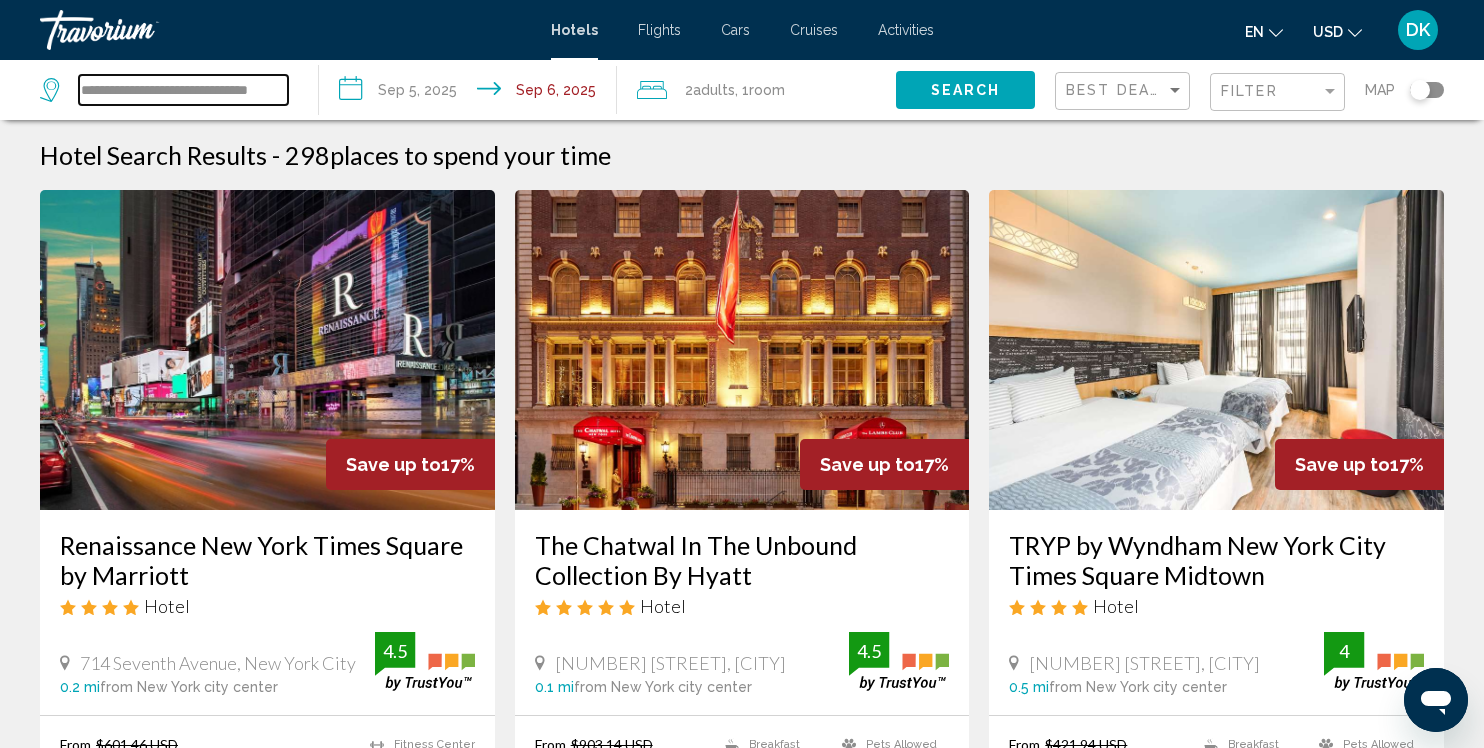 click on "**********" at bounding box center (183, 90) 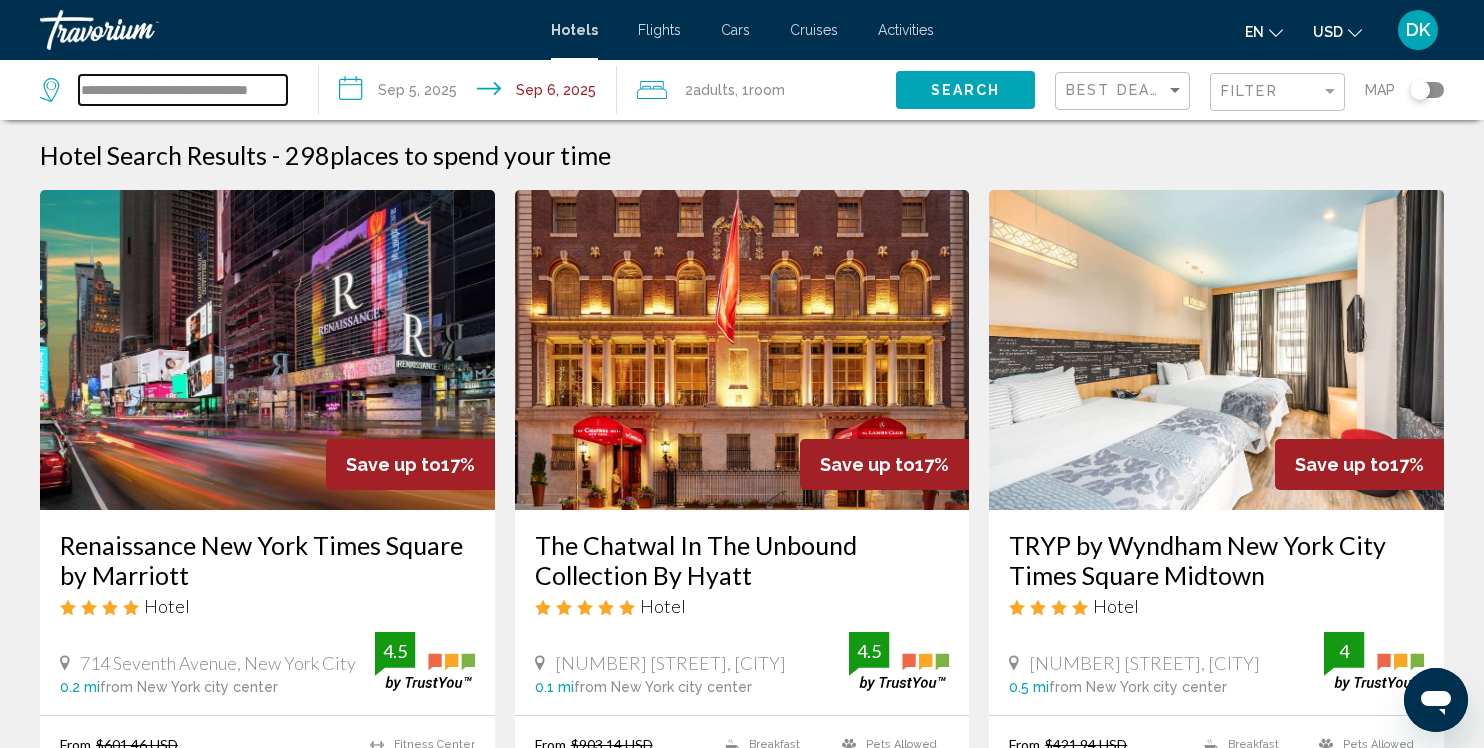 drag, startPoint x: 96, startPoint y: 91, endPoint x: 430, endPoint y: 69, distance: 334.72375 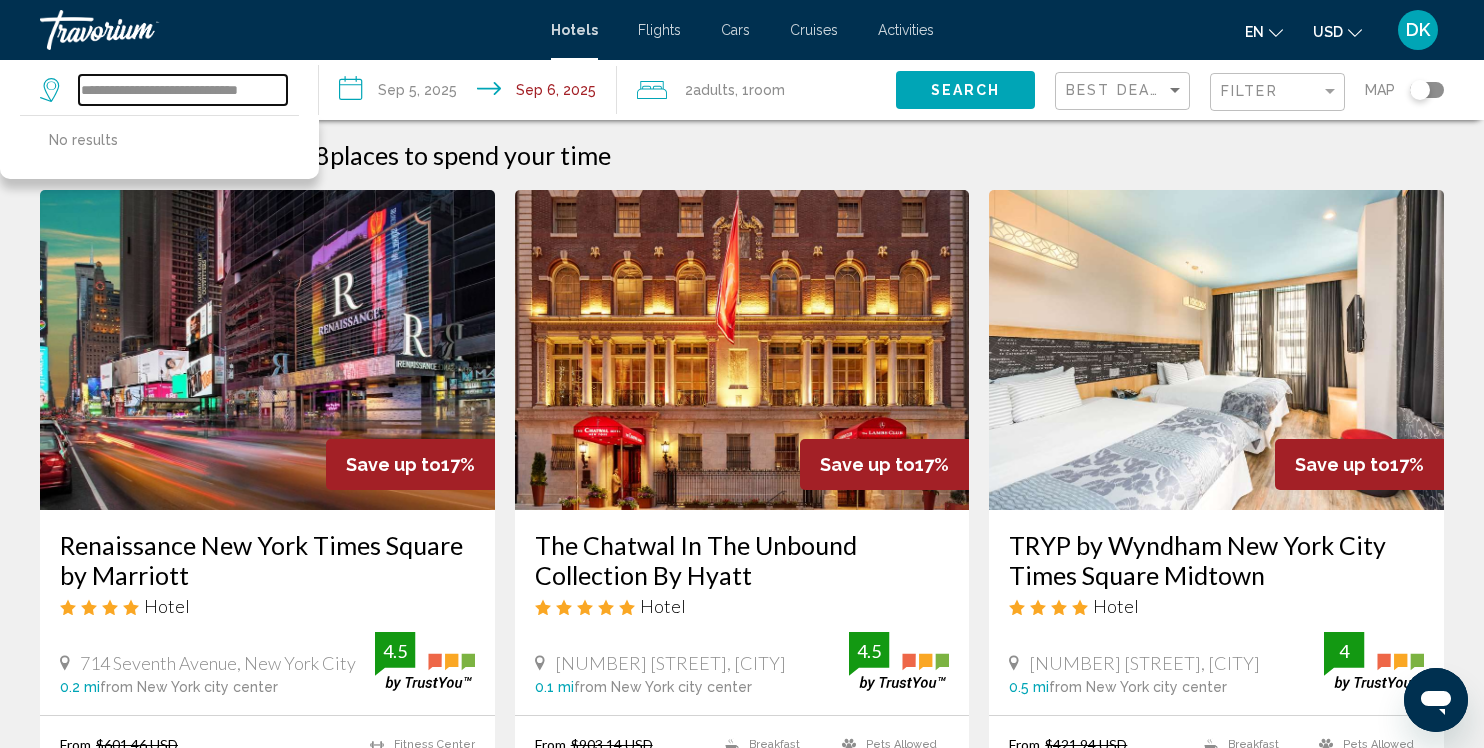 scroll, scrollTop: 0, scrollLeft: 0, axis: both 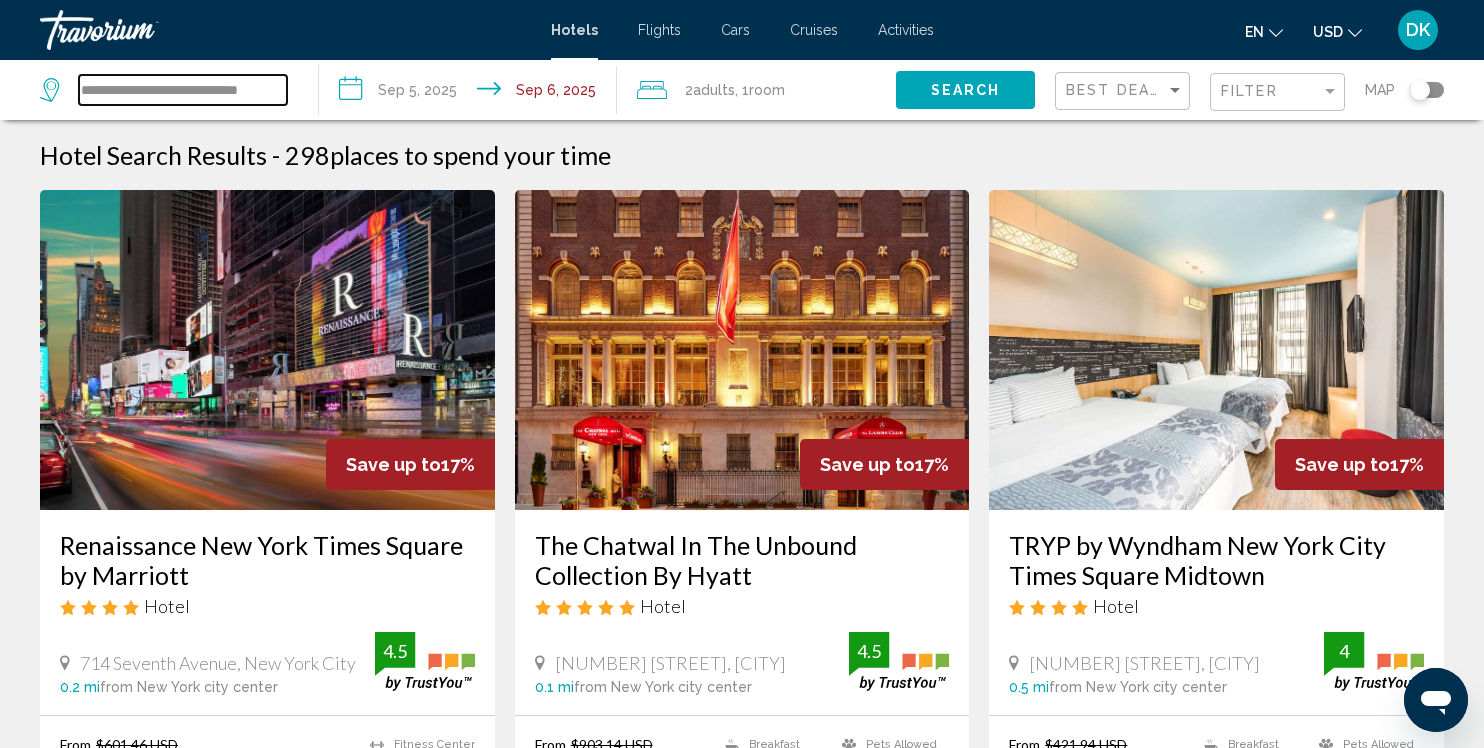 drag, startPoint x: 86, startPoint y: 87, endPoint x: 663, endPoint y: 102, distance: 577.19495 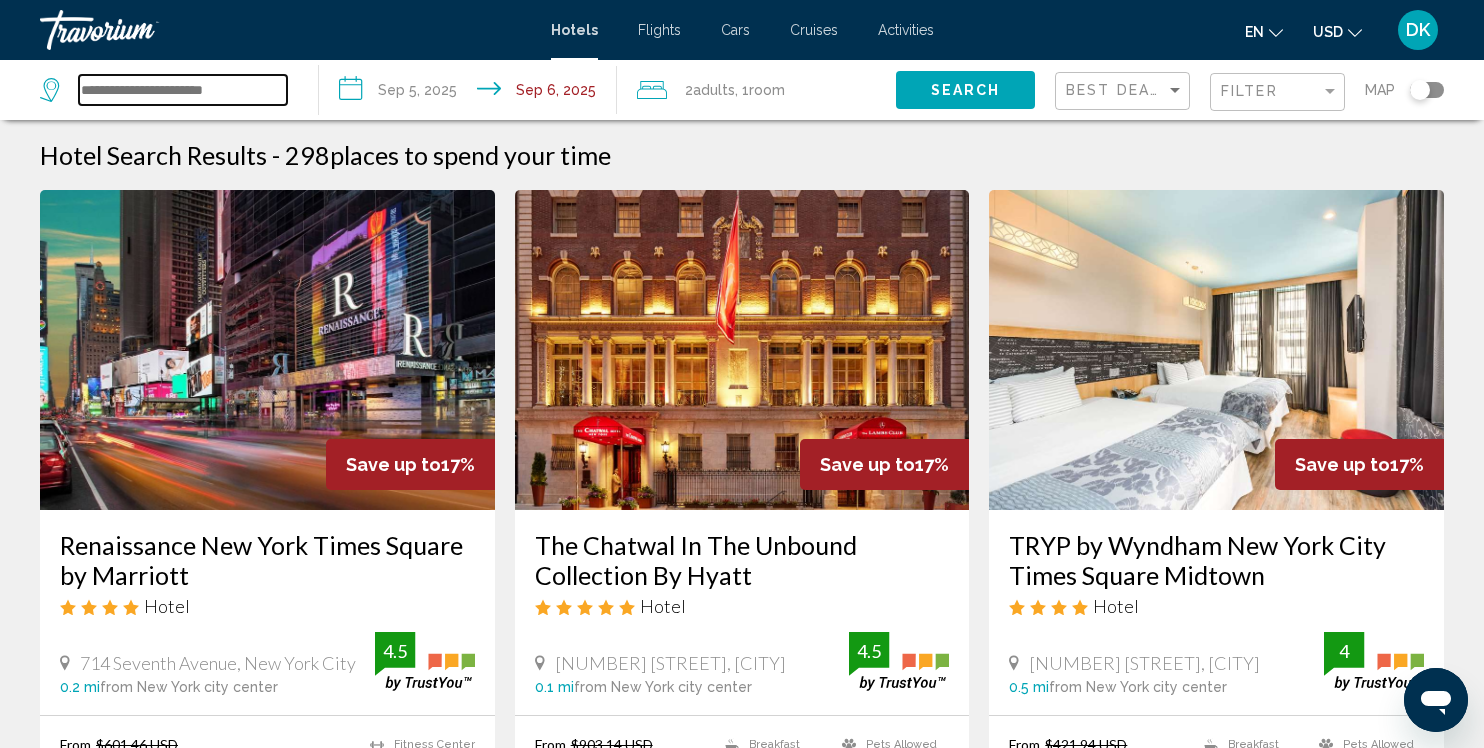 click at bounding box center [183, 90] 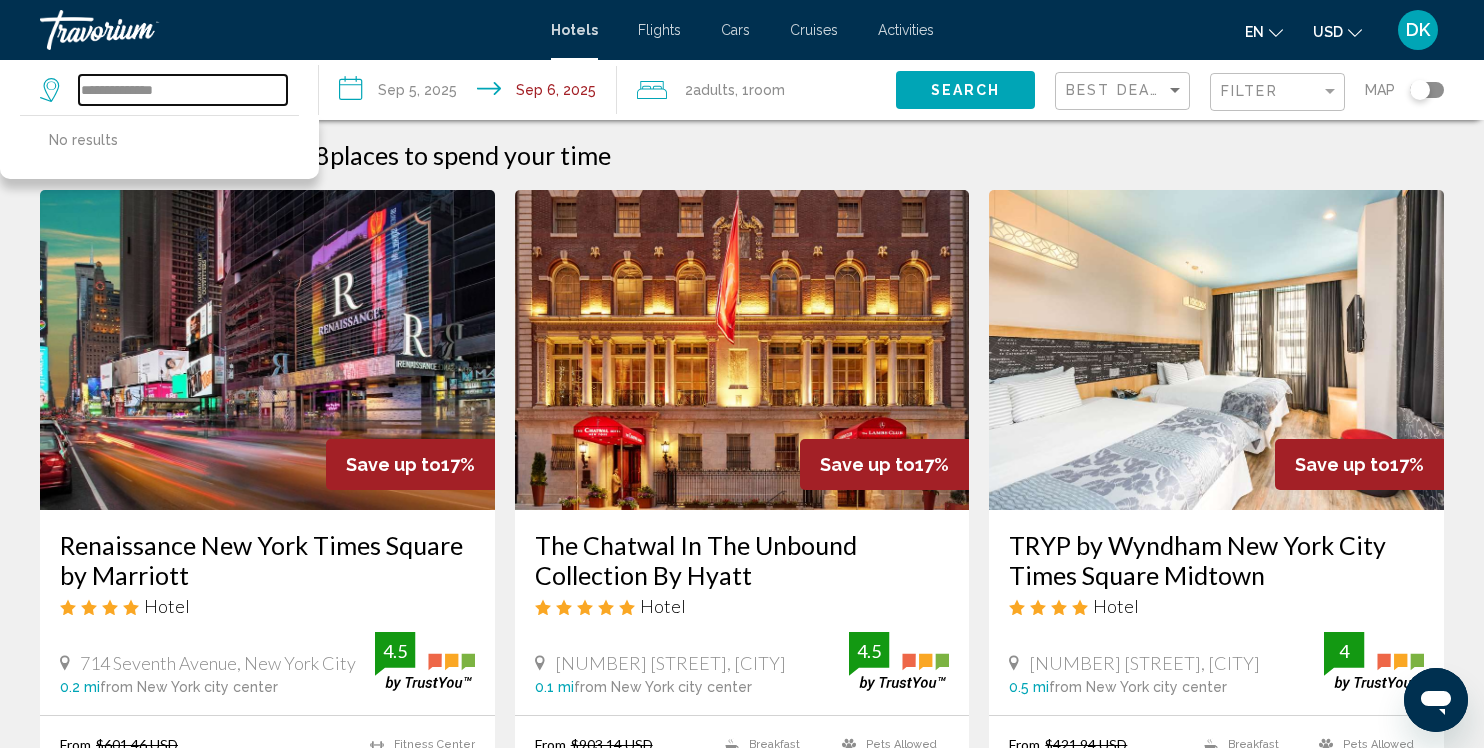 drag, startPoint x: 204, startPoint y: 94, endPoint x: -29, endPoint y: 105, distance: 233.2595 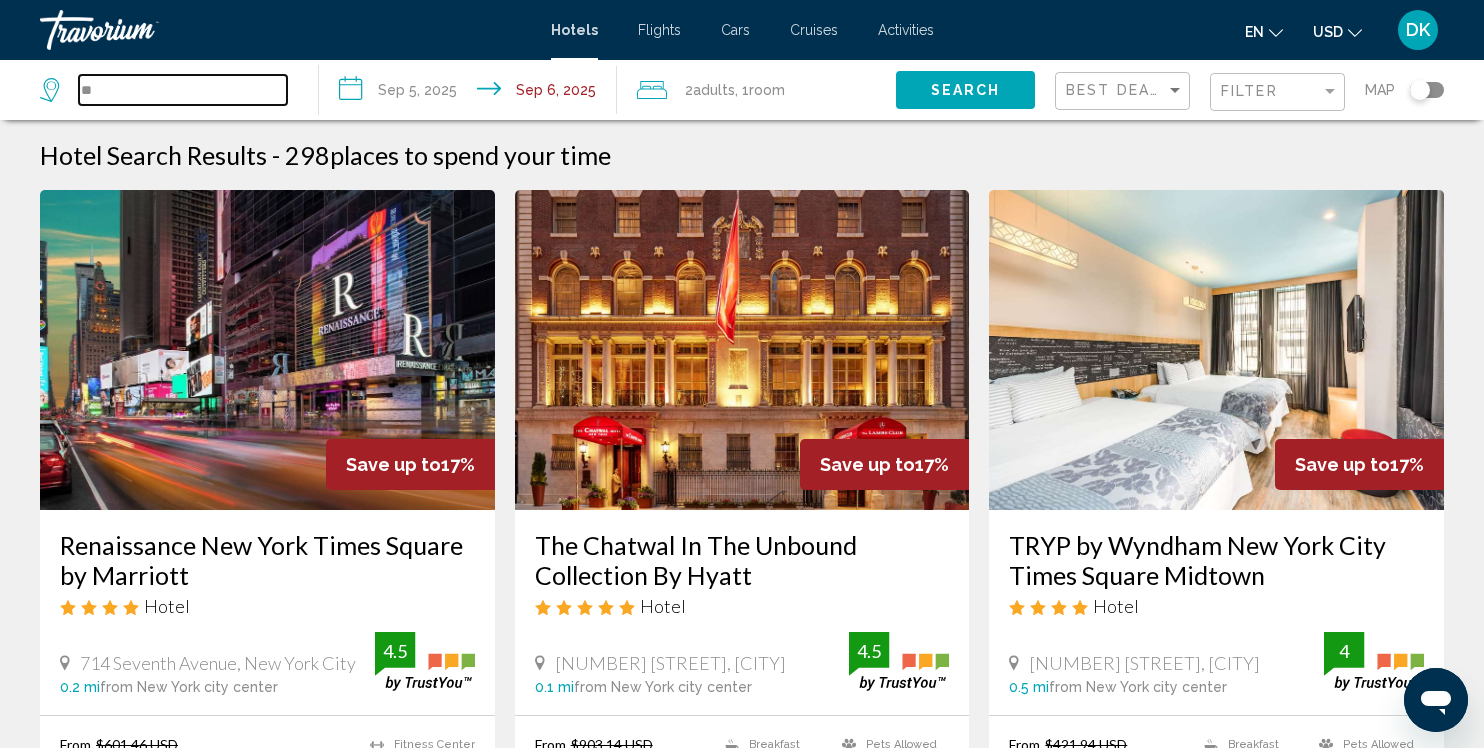type on "*" 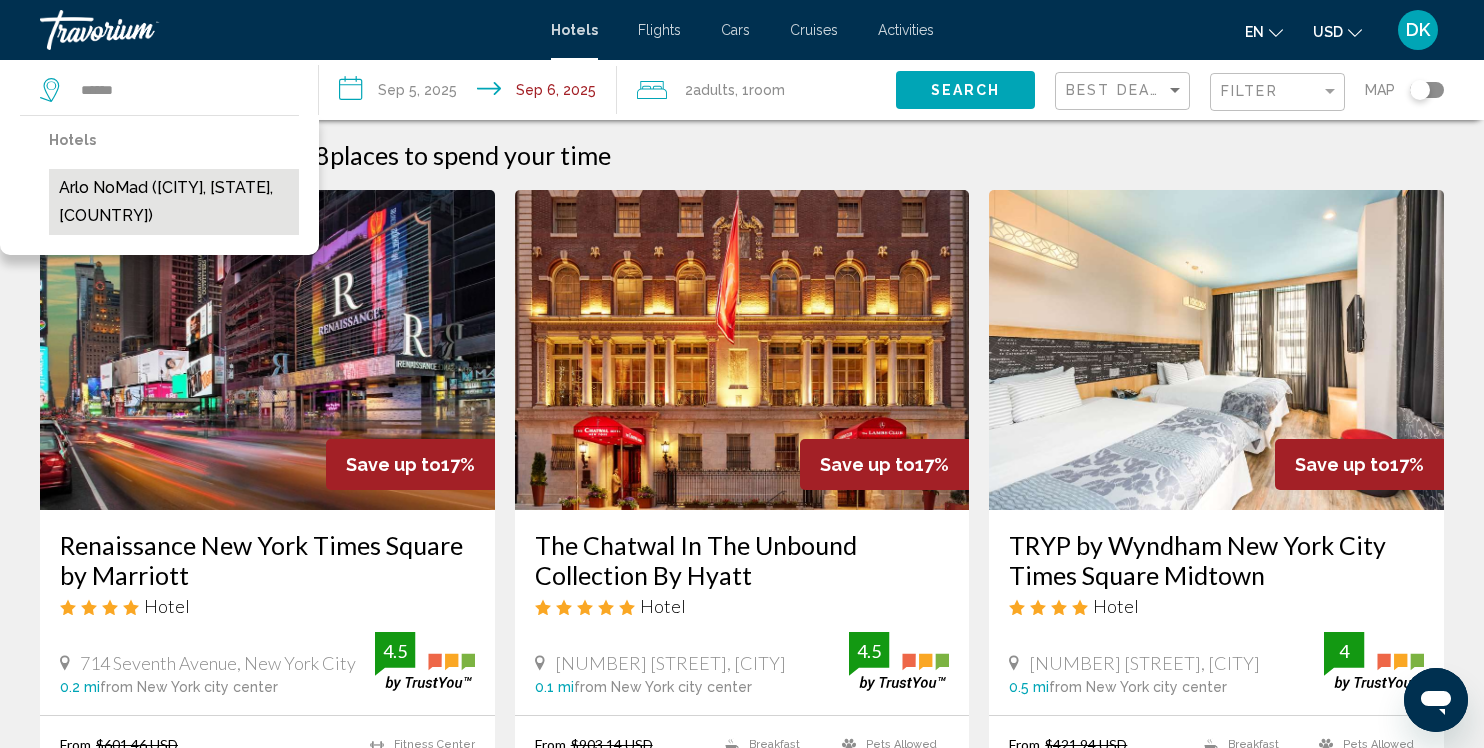 click on "Arlo NoMad ([CITY], [STATE], [COUNTRY])" at bounding box center [174, 202] 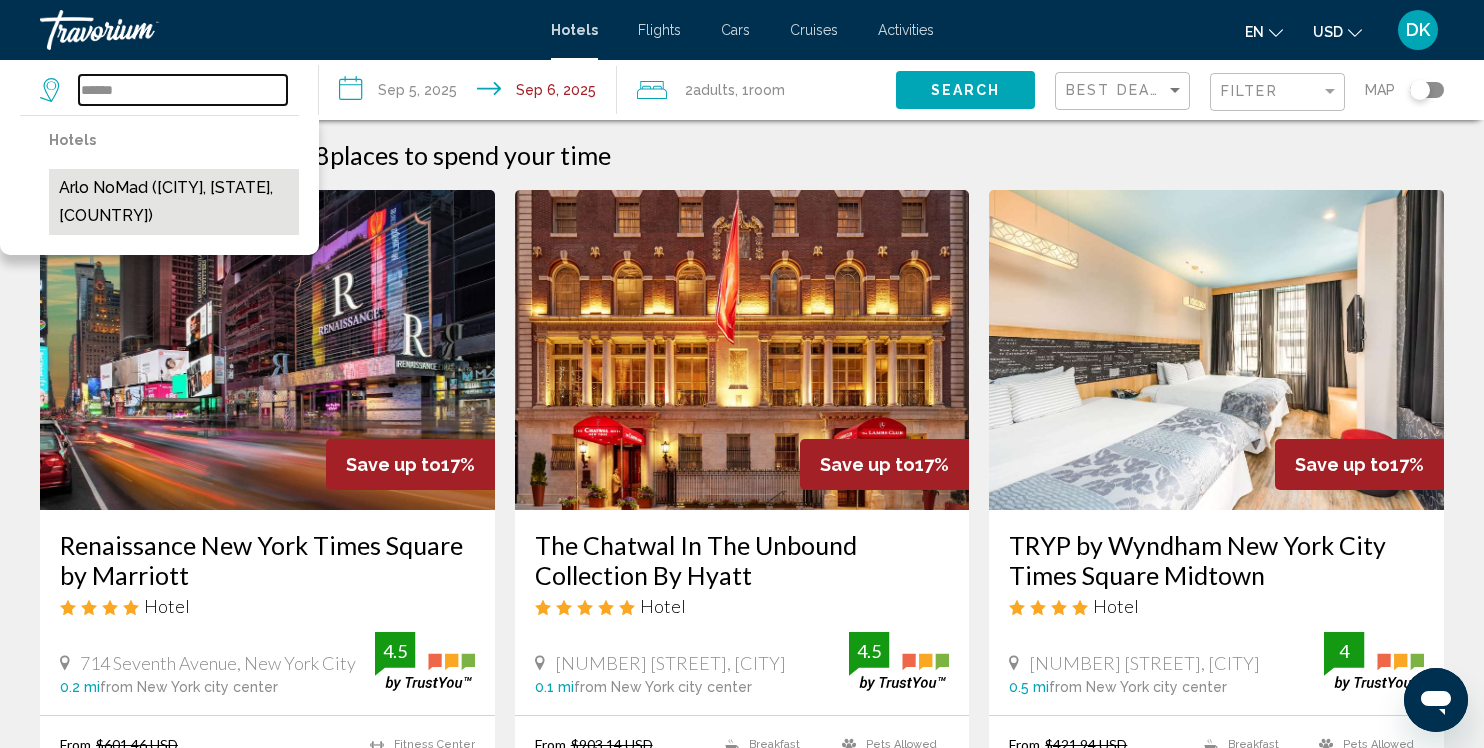 type on "**********" 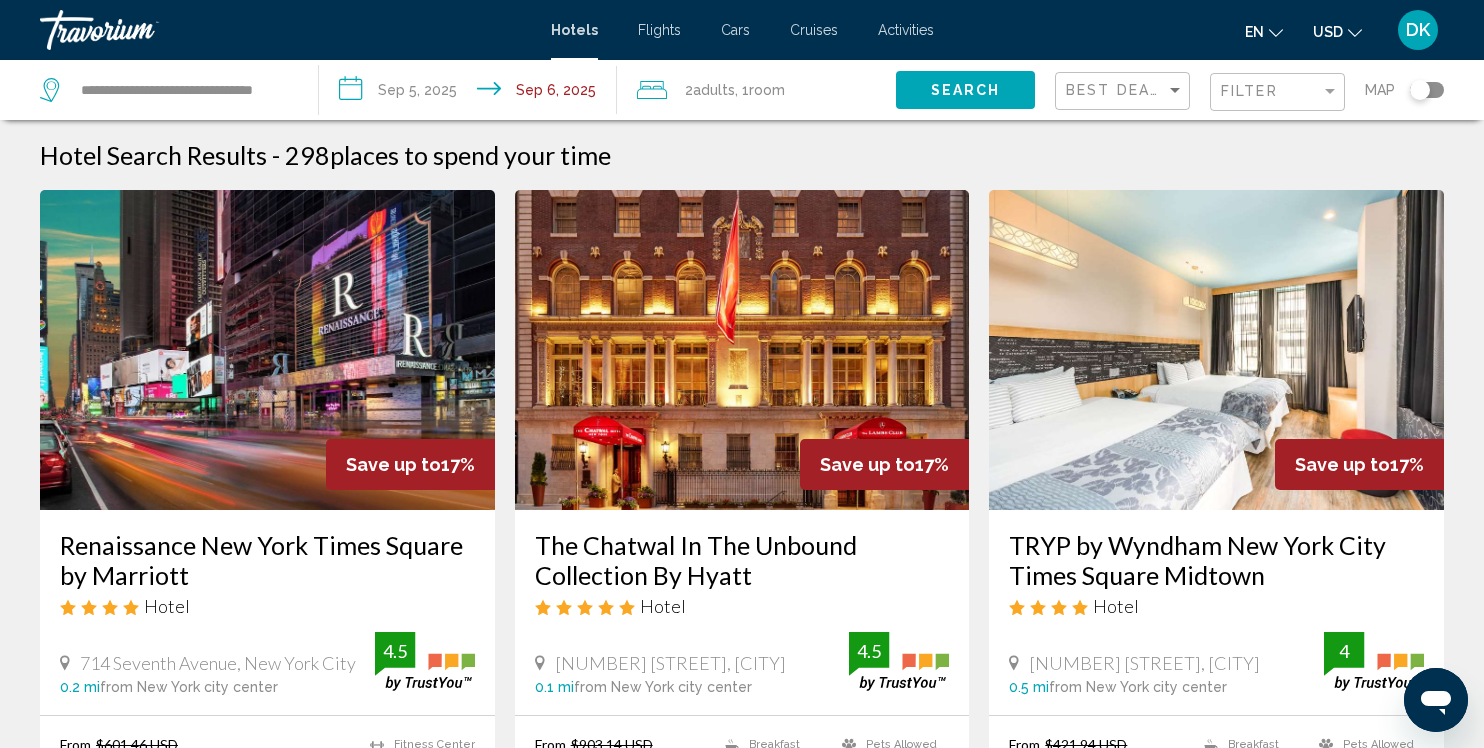 click on "**********" at bounding box center [472, 93] 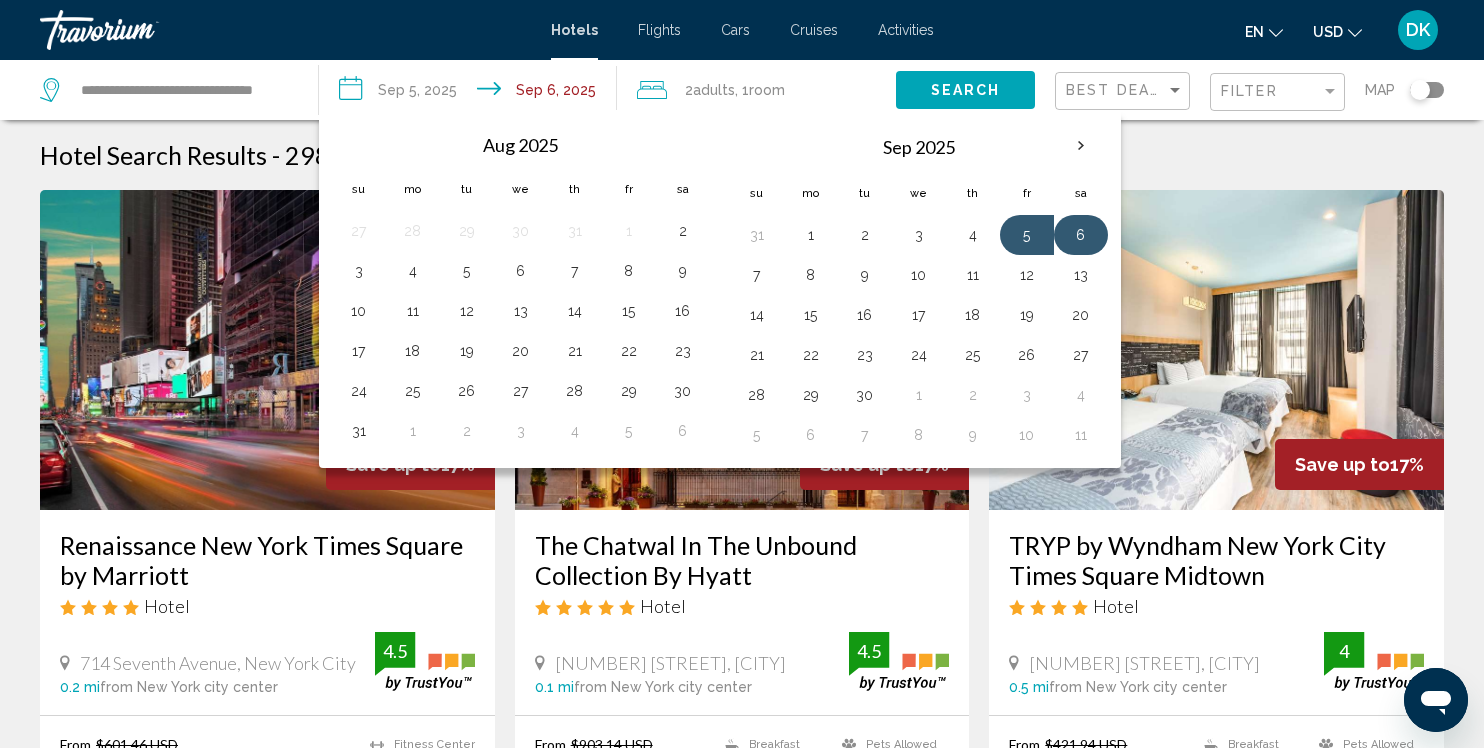 click on "6" at bounding box center [1081, 235] 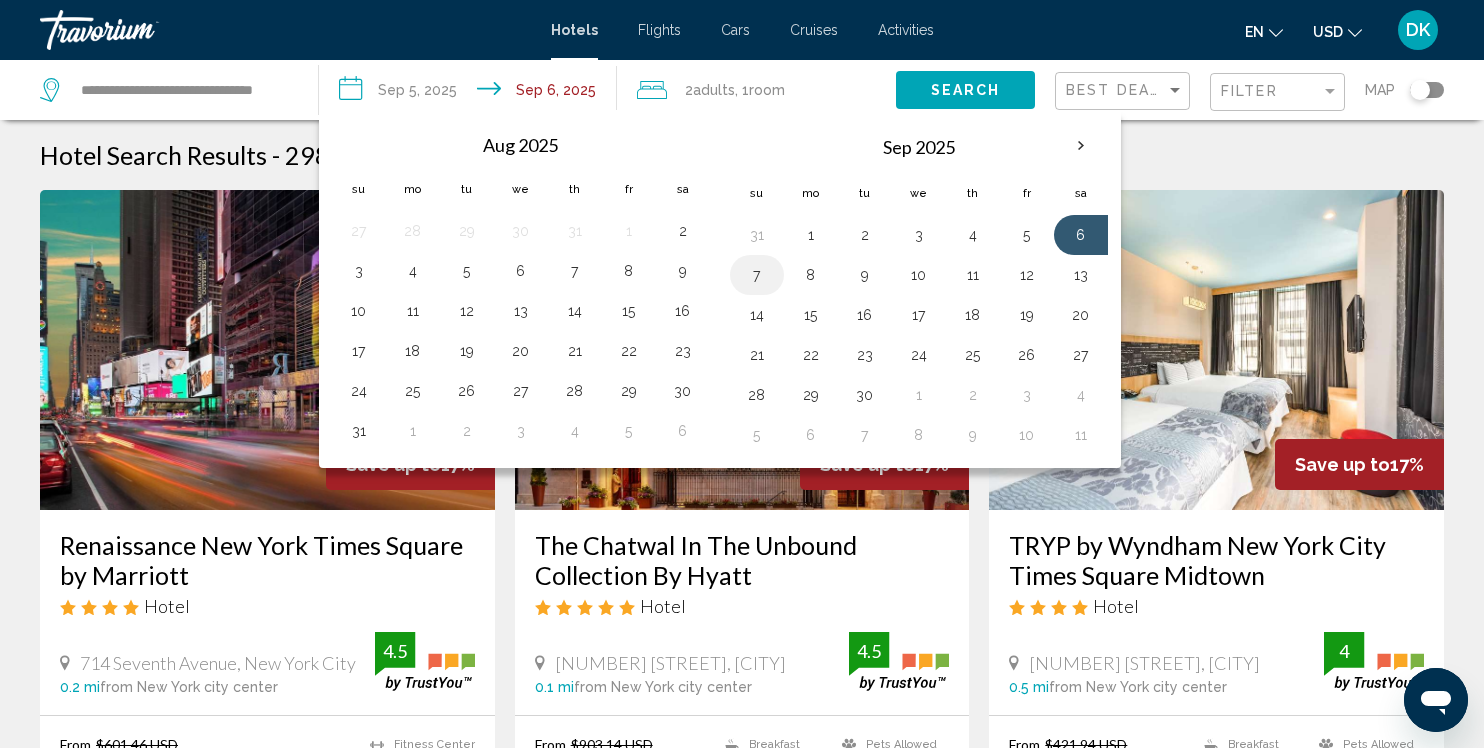 click on "7" at bounding box center (757, 275) 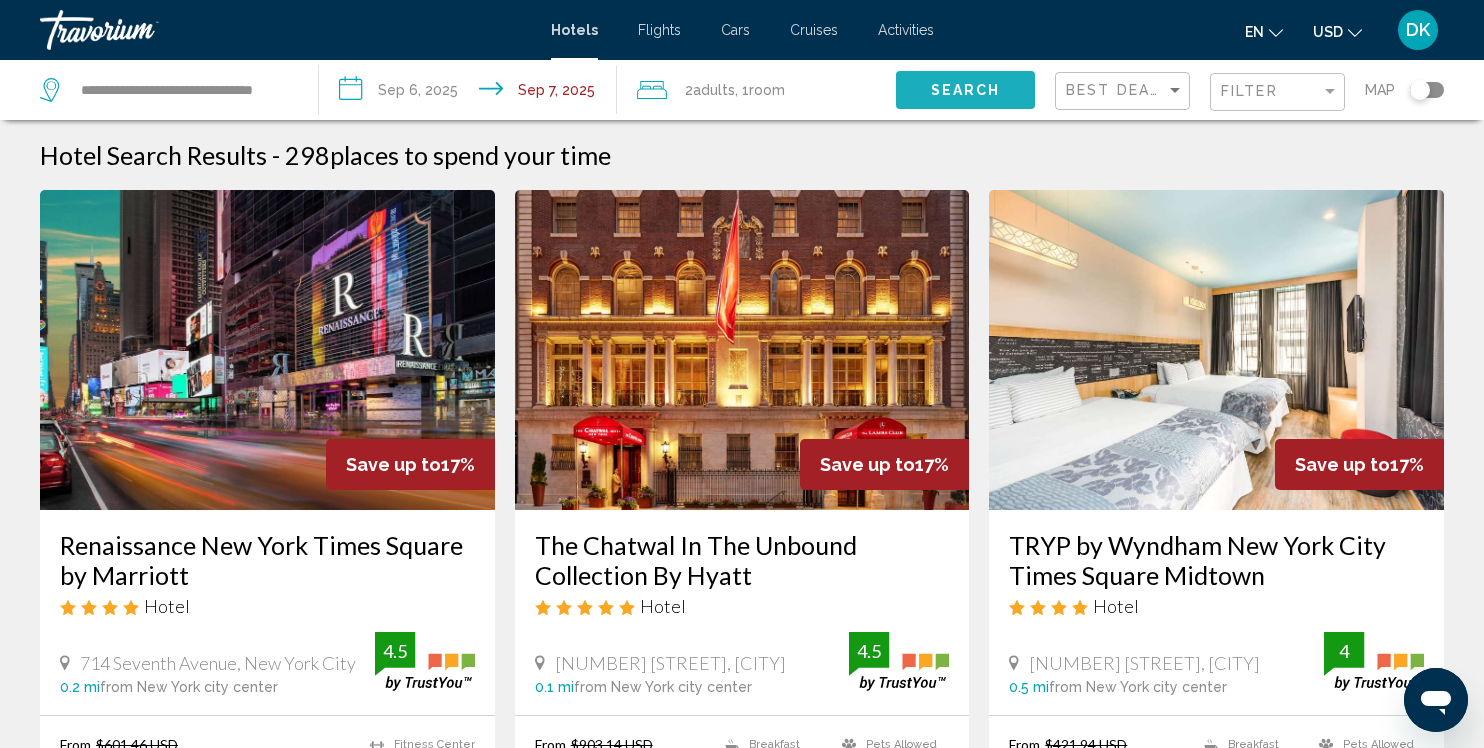 click on "Search" 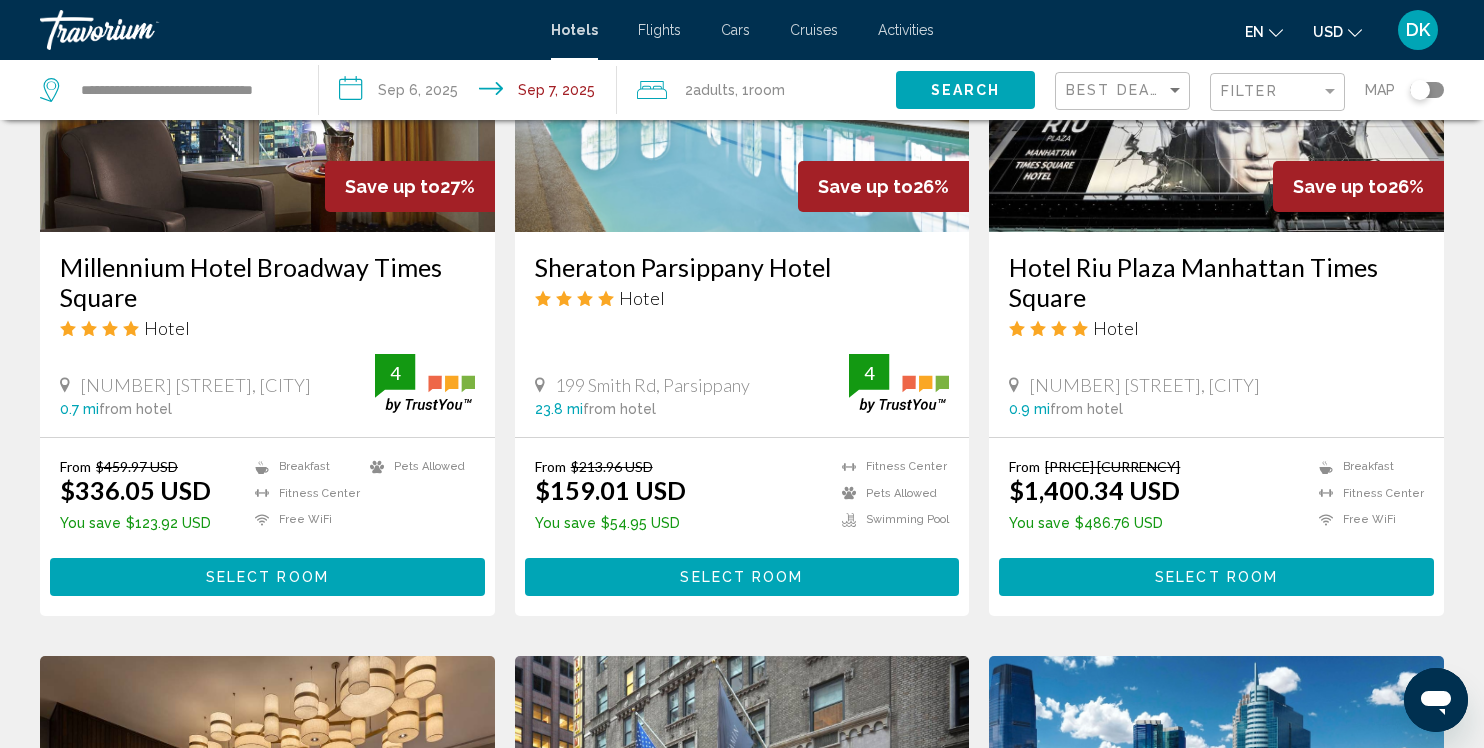 scroll, scrollTop: 788, scrollLeft: 0, axis: vertical 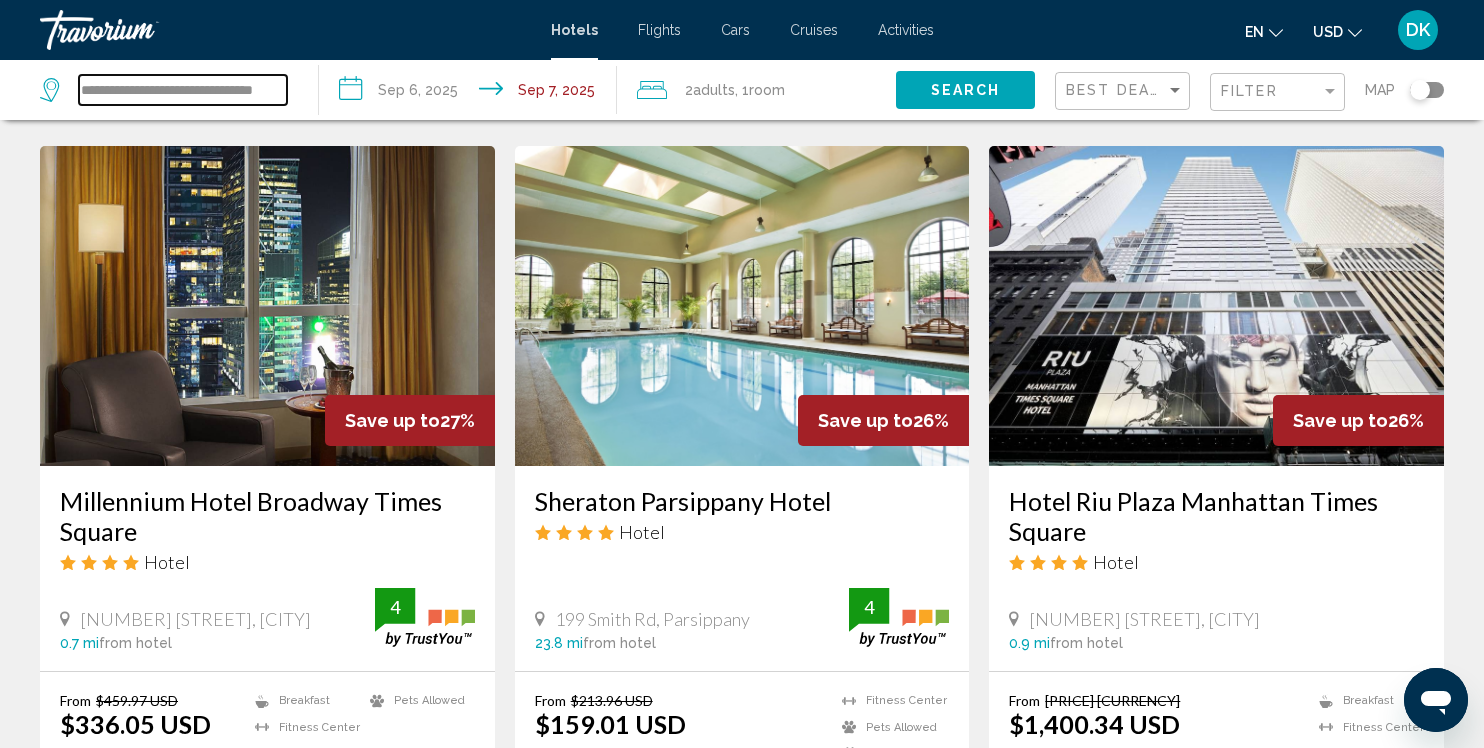 click on "**********" at bounding box center (183, 90) 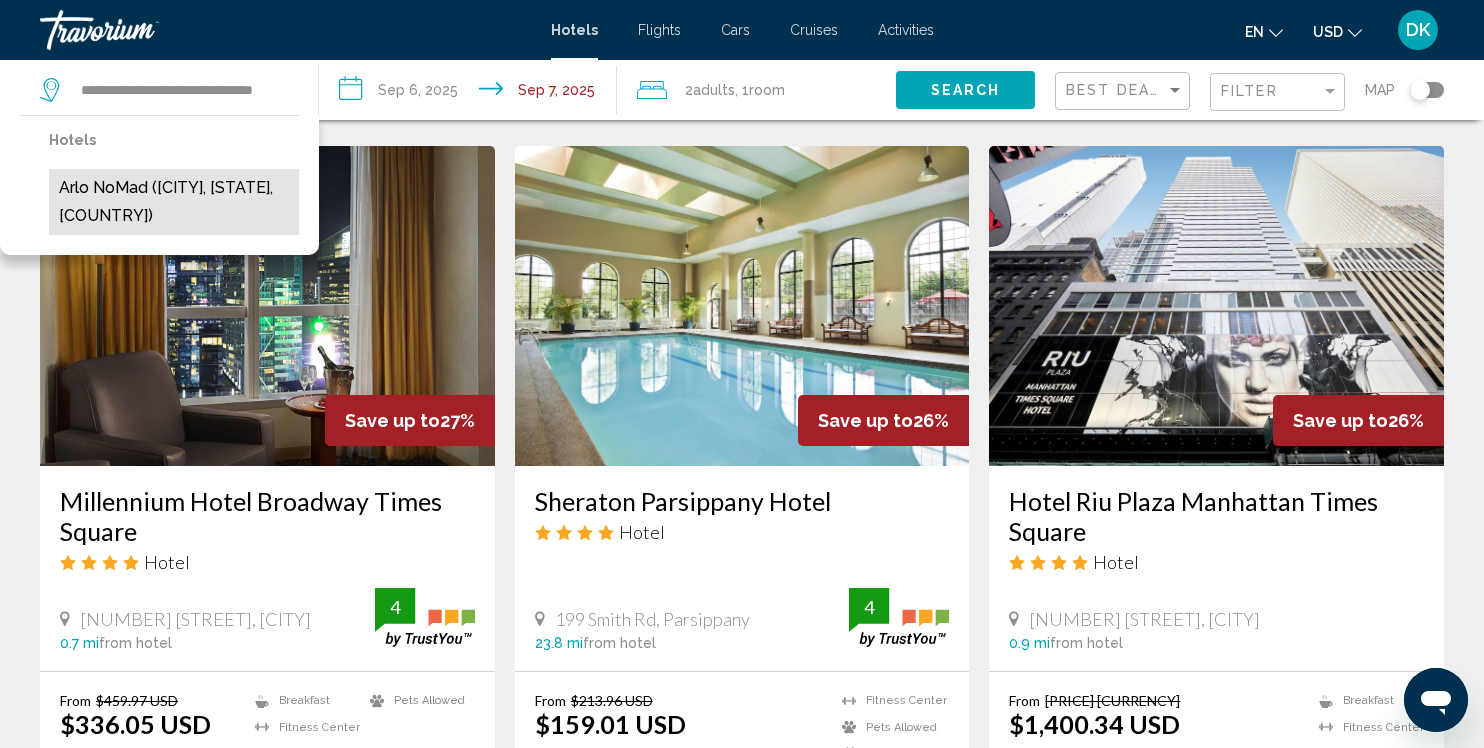 click on "Arlo NoMad ([CITY], [STATE], [COUNTRY])" at bounding box center [174, 202] 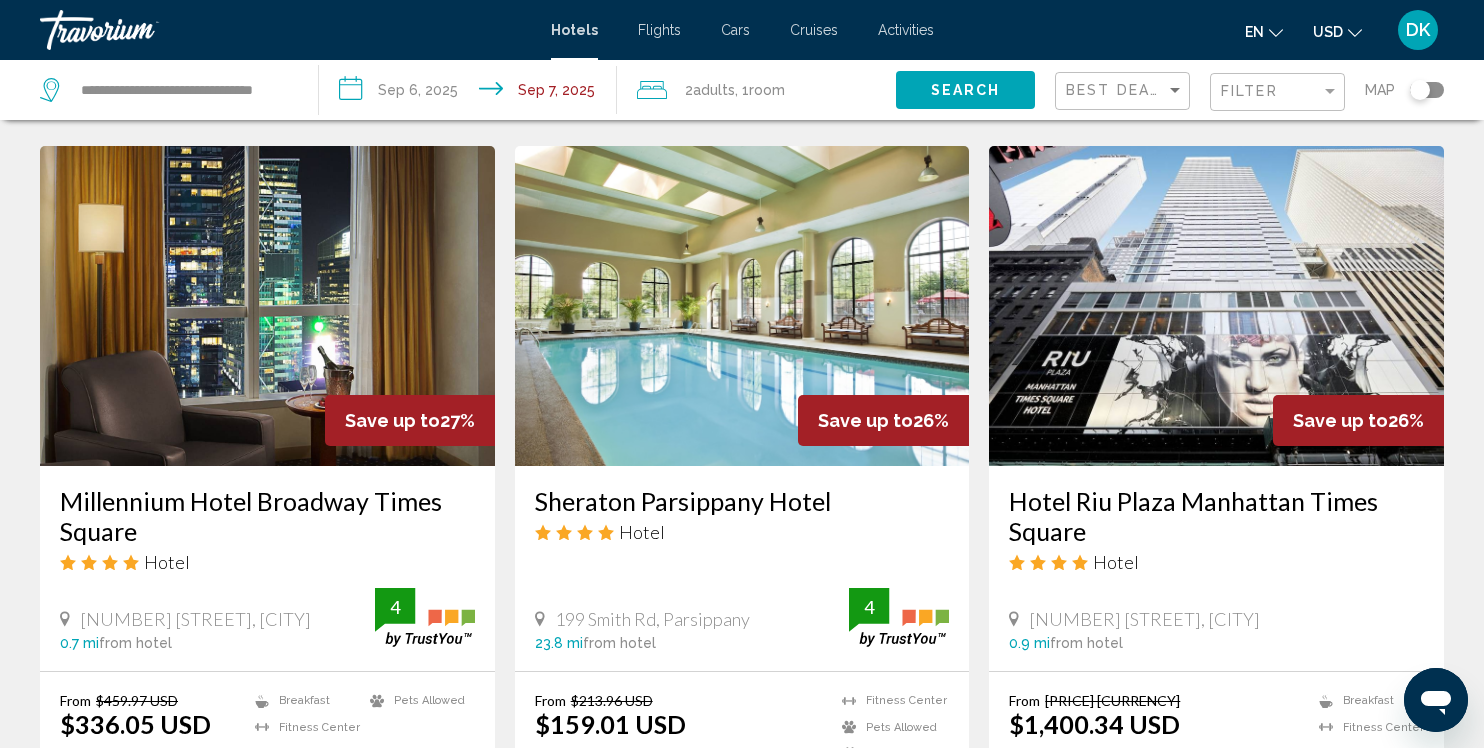 click 